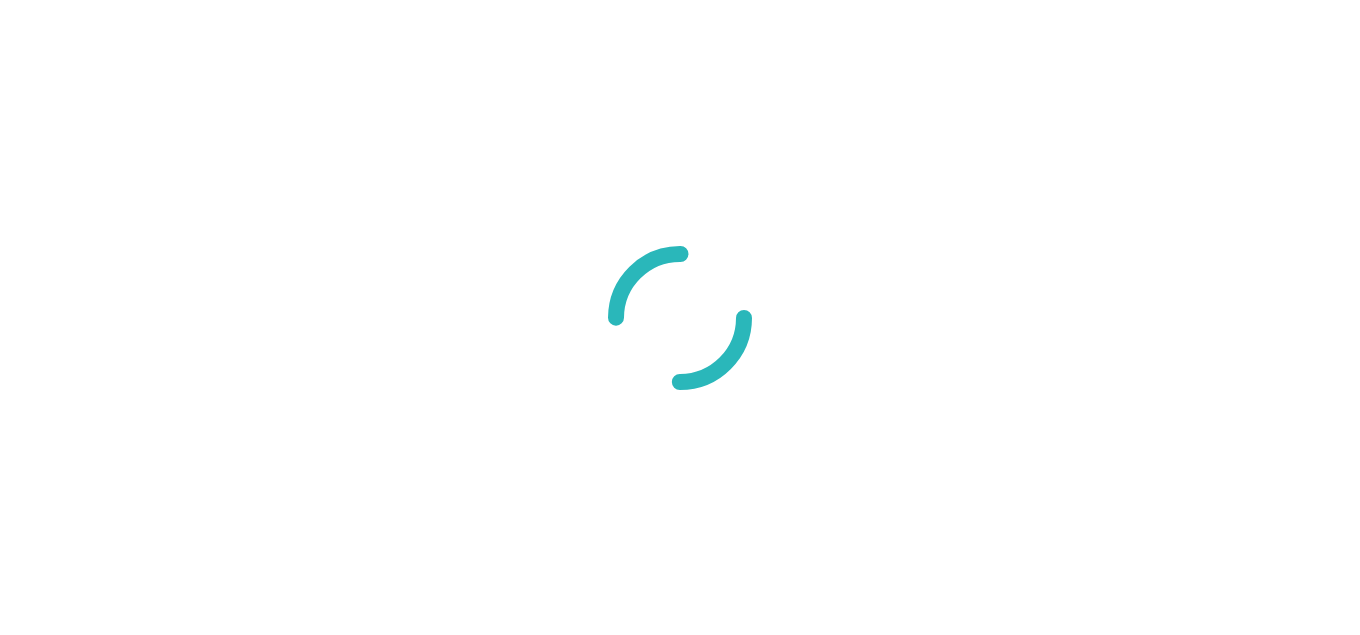 scroll, scrollTop: 0, scrollLeft: 0, axis: both 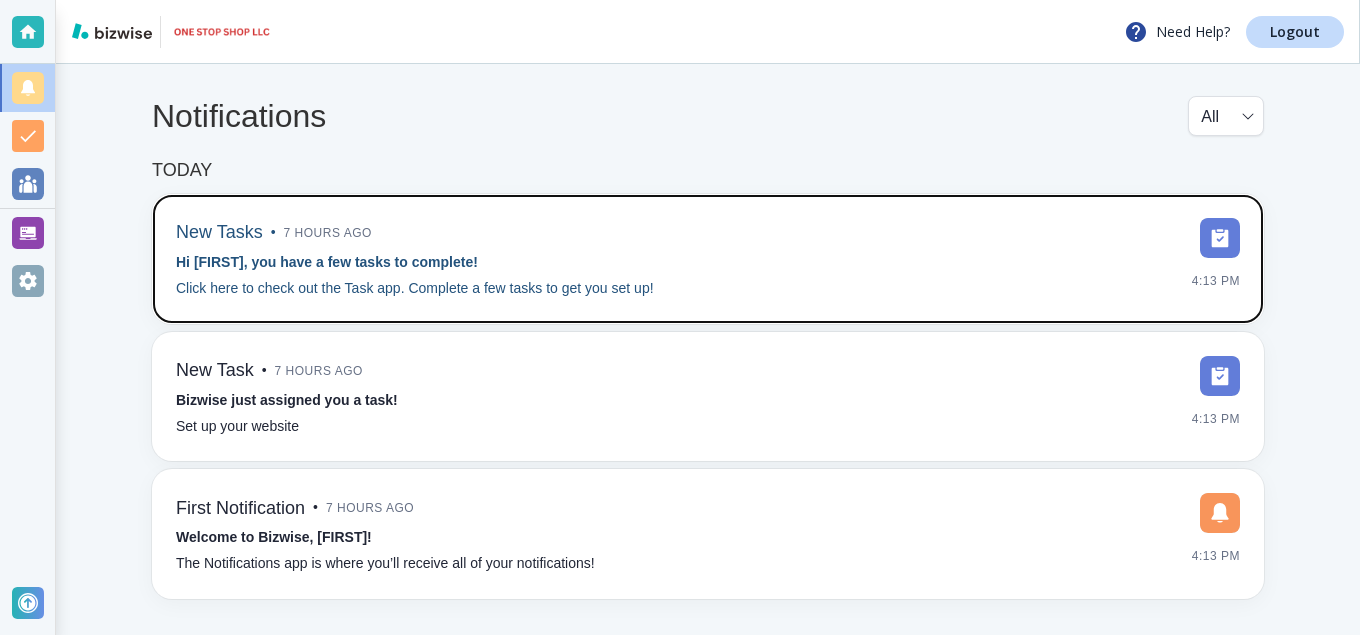 click on "Hi [FIRST], you have a few tasks to complete!" at bounding box center (327, 262) 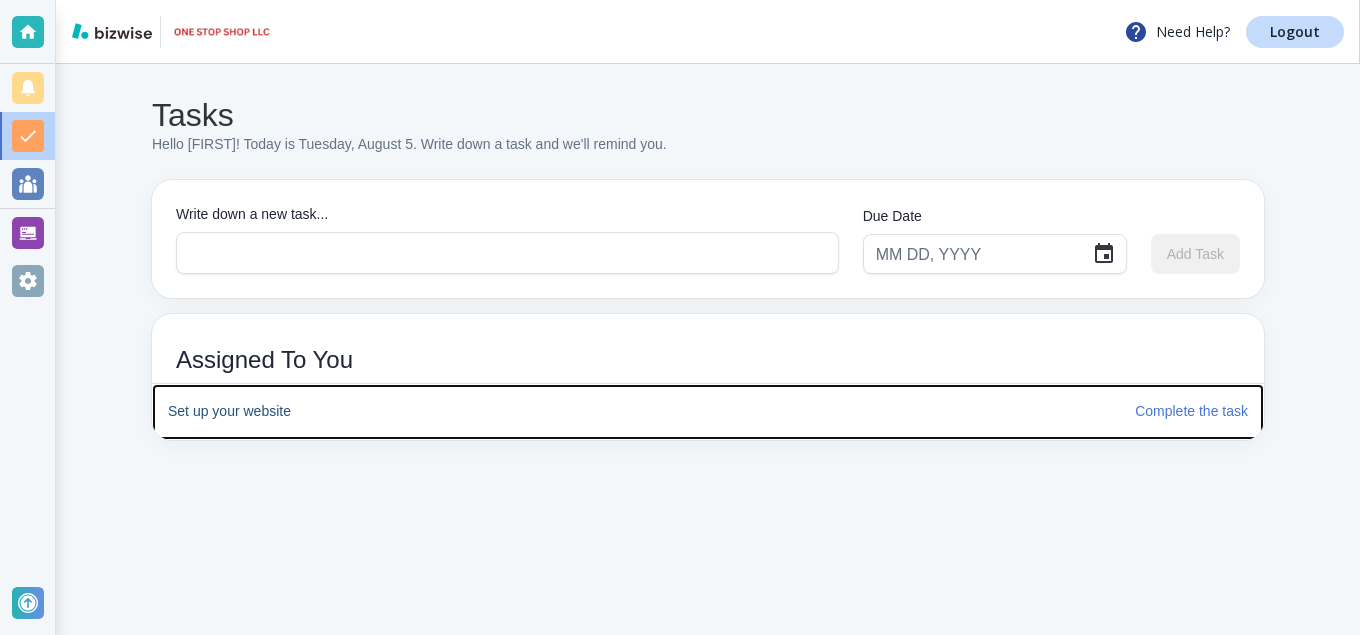 click on "Set up your website" at bounding box center [643, 412] 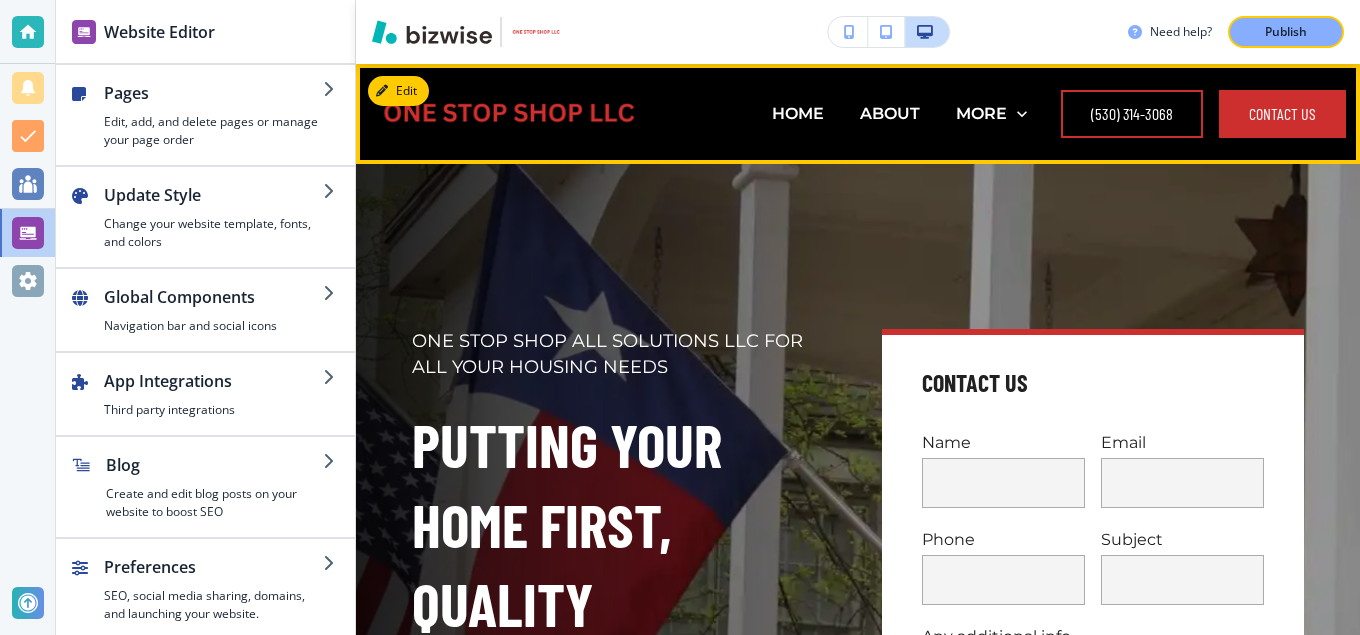 click on "ONE STOP SHOP ALL SOLUTIONS LLC FOR ALL YOUR HOUSING NEEDS PUTTING YOUR HOME FIRST, QUALITY INSPECTIONS  YOU CAN TRUST [PHONE] GET STARTED ONE STOP SHOP ALL SOLUTIONS LLC FOR ALL YOUR HOUSING NEEDS PUTTING YOUR HOME FIRST, QUALITY INSPECTIONS  YOU CAN TRUST [PHONE] GET STARTED Contact Us Name Email Phone Subject Any additional info... x SUBMIT" at bounding box center (834, 605) 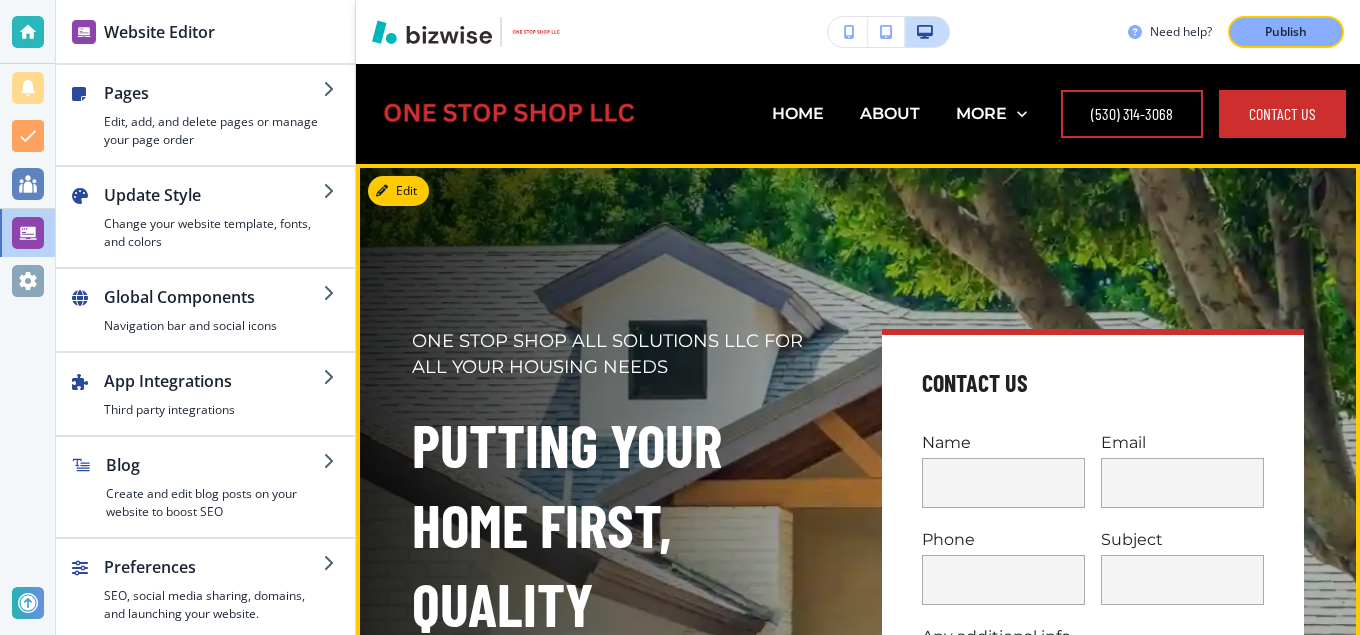 click on "ONE STOP SHOP ALL SOLUTIONS LLC FOR ALL YOUR HOUSING NEEDS PUTTING YOUR HOME FIRST, QUALITY INSPECTIONS  YOU CAN TRUST [PHONE] GET STARTED ONE STOP SHOP ALL SOLUTIONS LLC FOR ALL YOUR HOUSING NEEDS PUTTING YOUR HOME FIRST, QUALITY INSPECTIONS  YOU CAN TRUST [PHONE] GET STARTED Contact Us Name Email Phone Subject Any additional info... x SUBMIT" at bounding box center (858, 605) 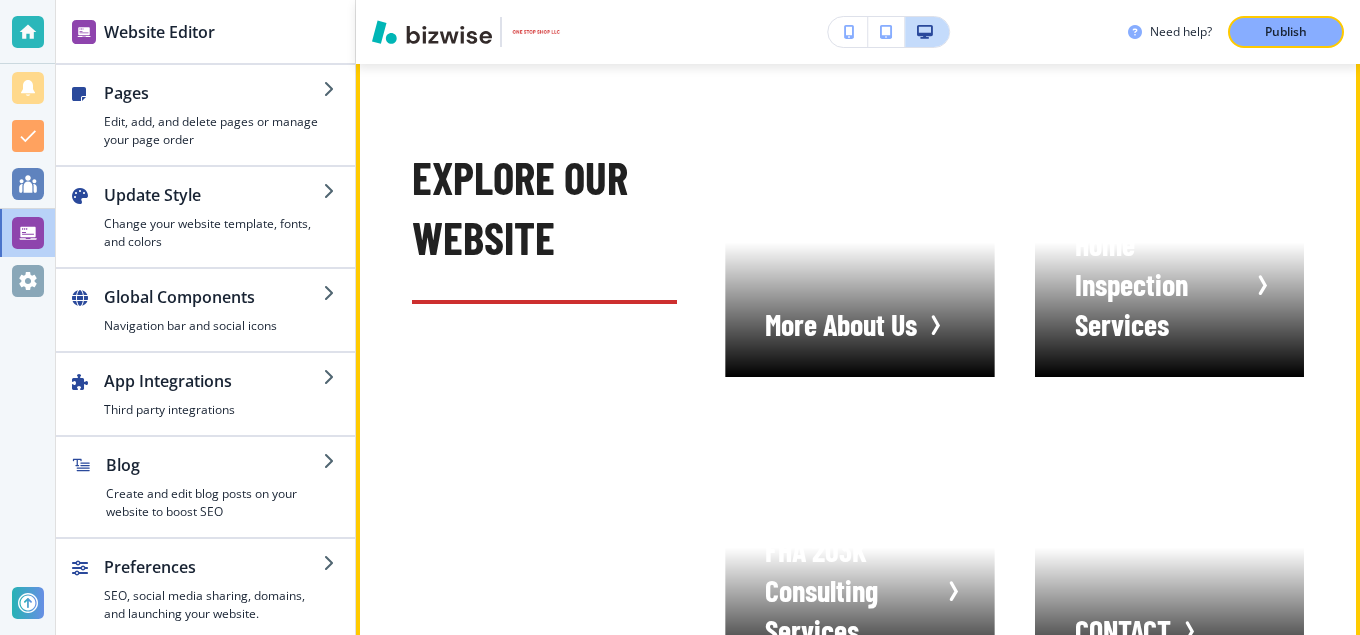 scroll, scrollTop: 6837, scrollLeft: 0, axis: vertical 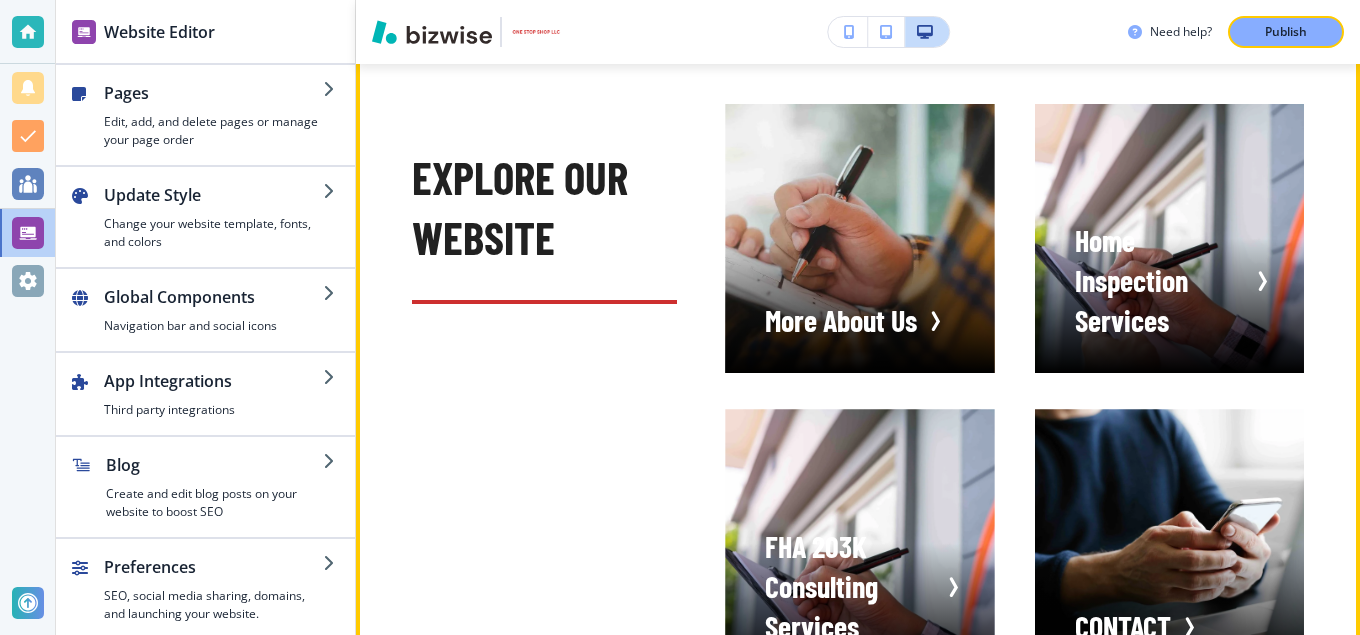 click on "explore our website" at bounding box center (544, 208) 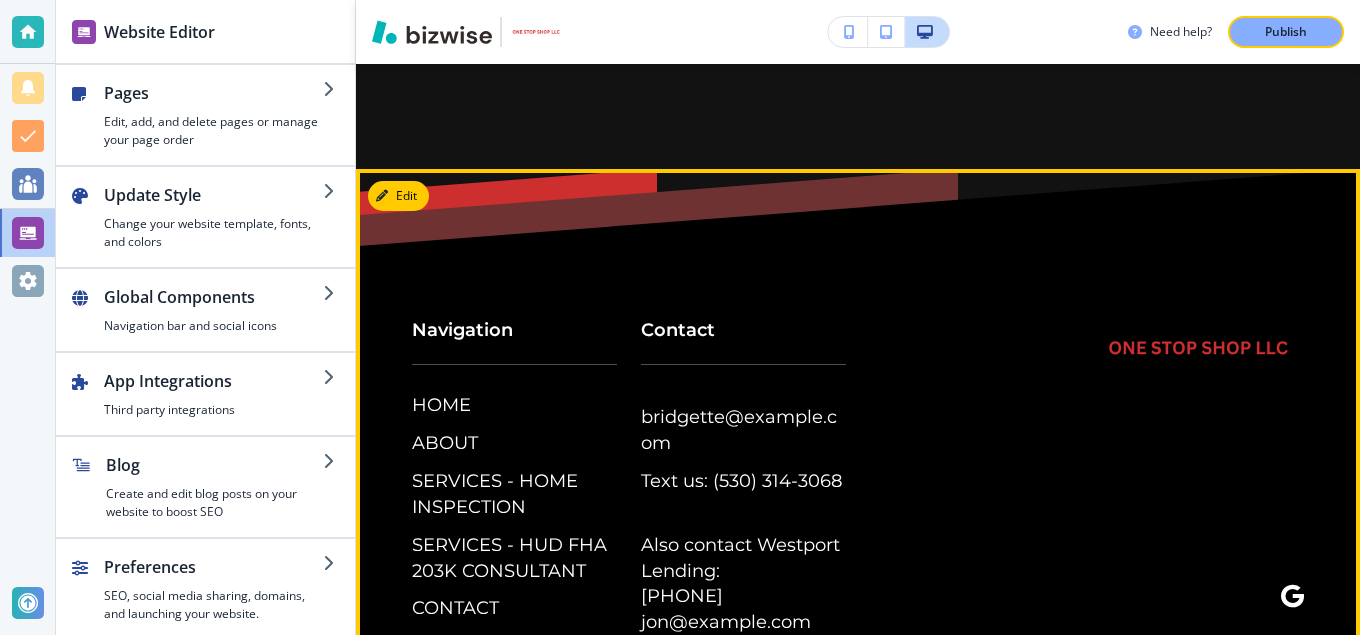 scroll, scrollTop: 11614, scrollLeft: 0, axis: vertical 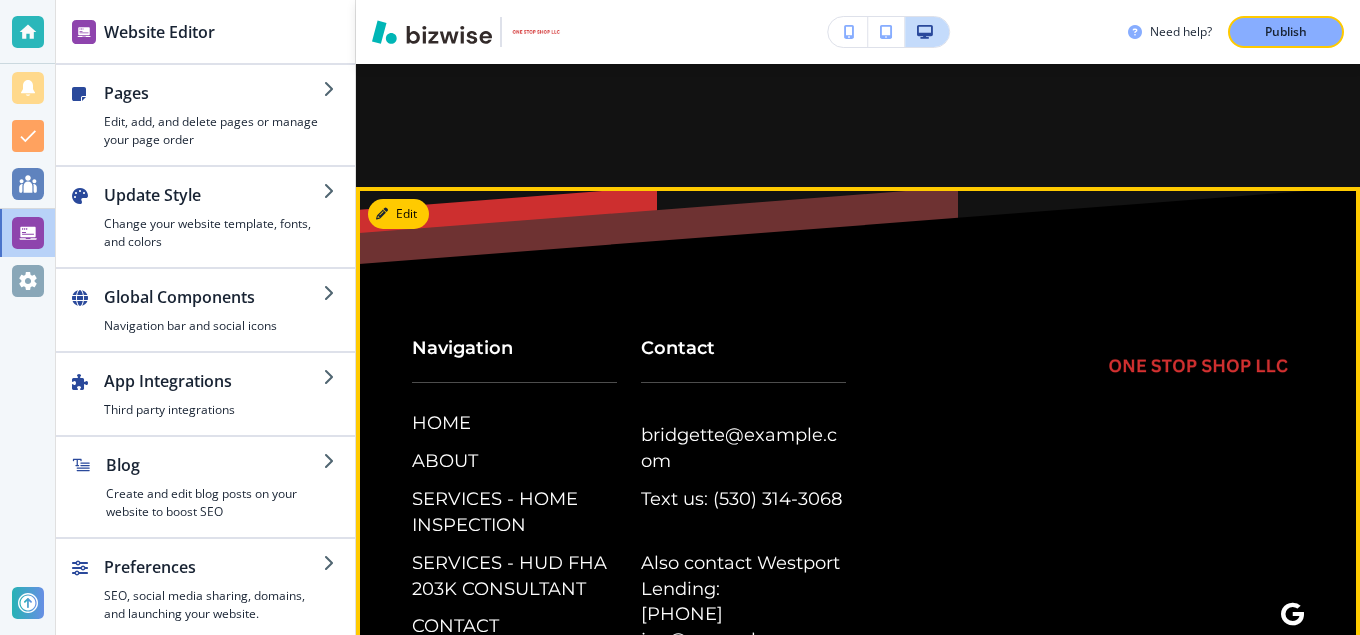 click at bounding box center (382, 214) 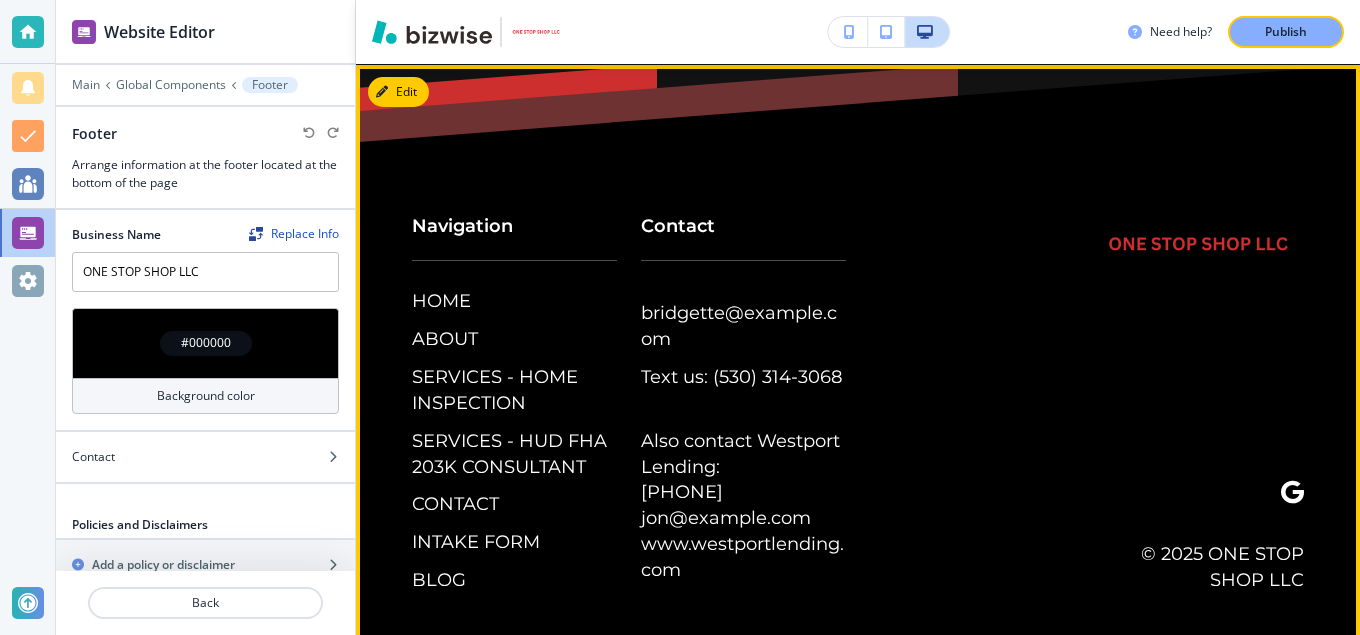 scroll, scrollTop: 11738, scrollLeft: 0, axis: vertical 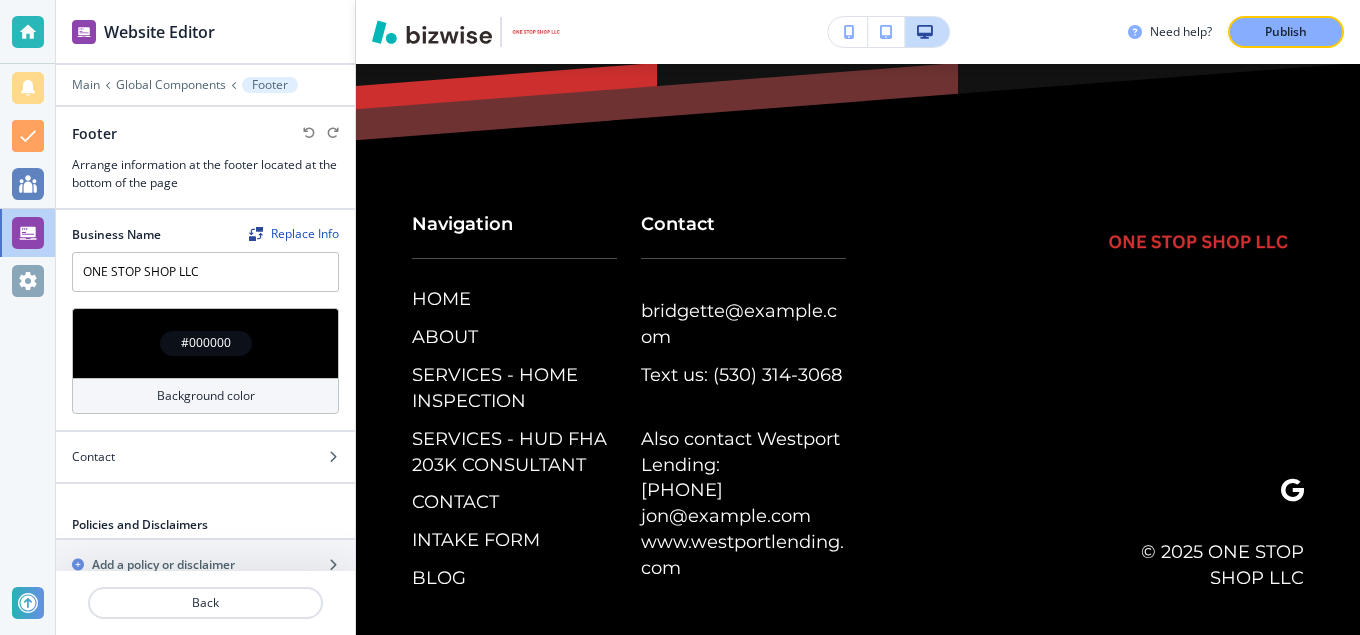 click at bounding box center [1201, 242] 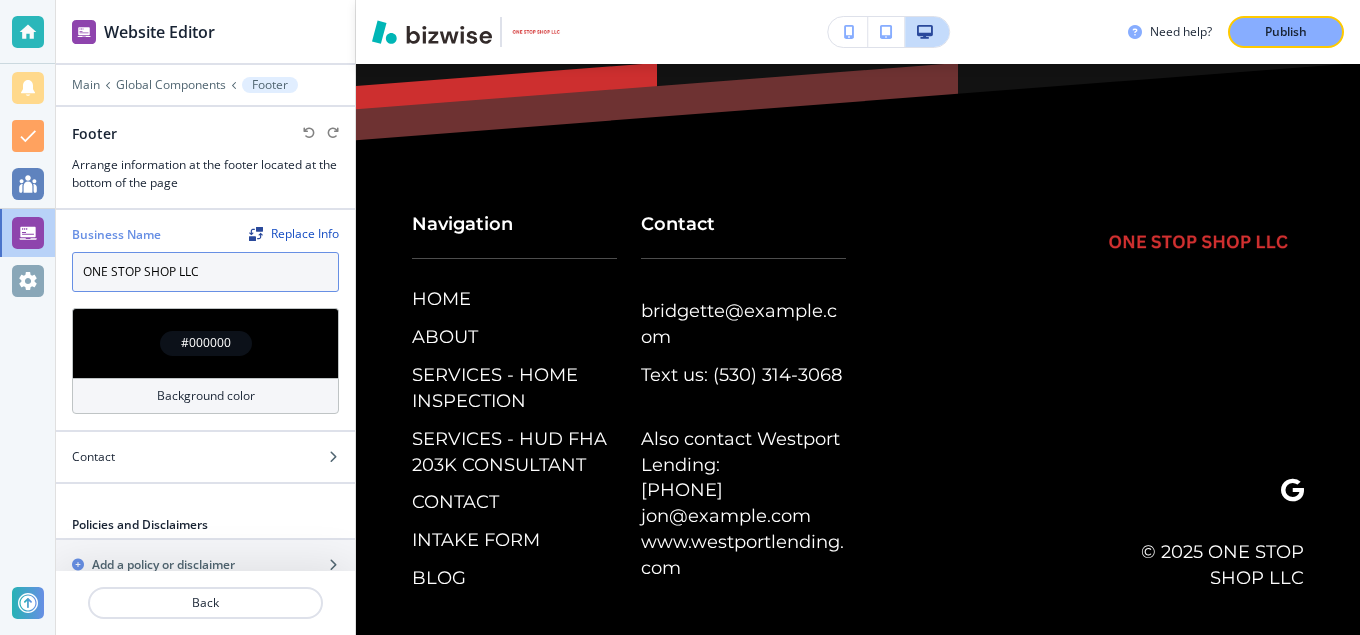 click on "ONE STOP SHOP LLC" at bounding box center [205, 272] 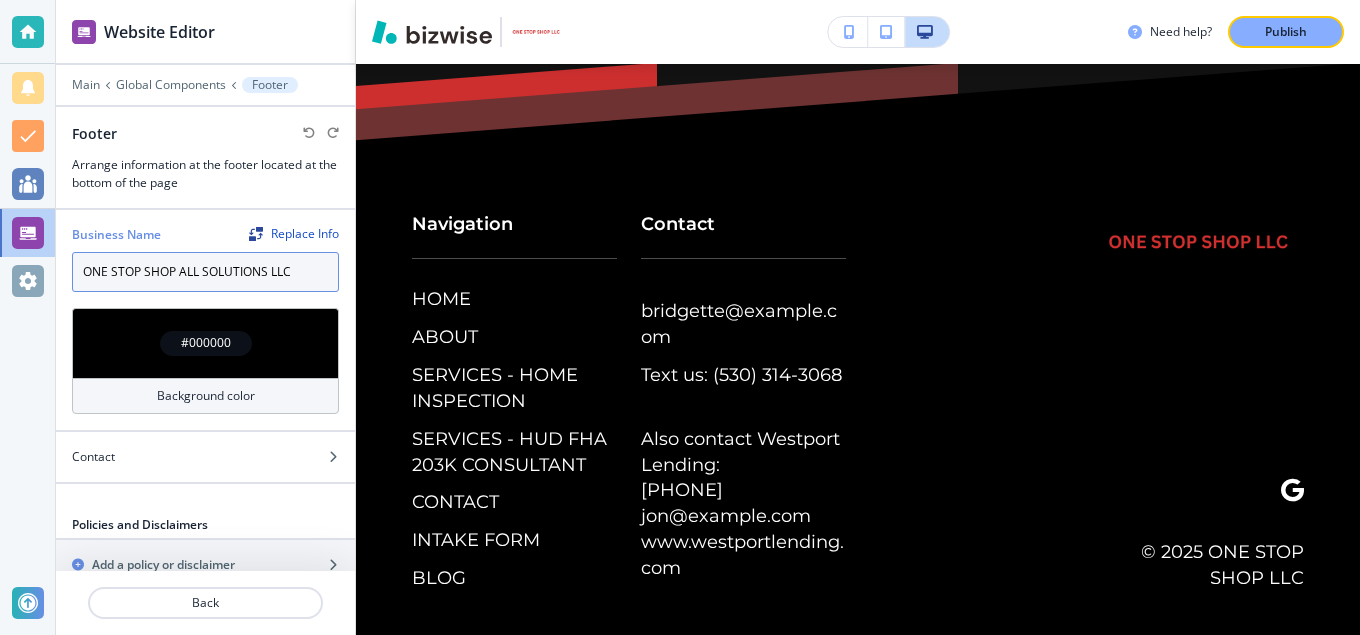 type on "ONE STOP SHOP ALL SOLUTIONS, LLC" 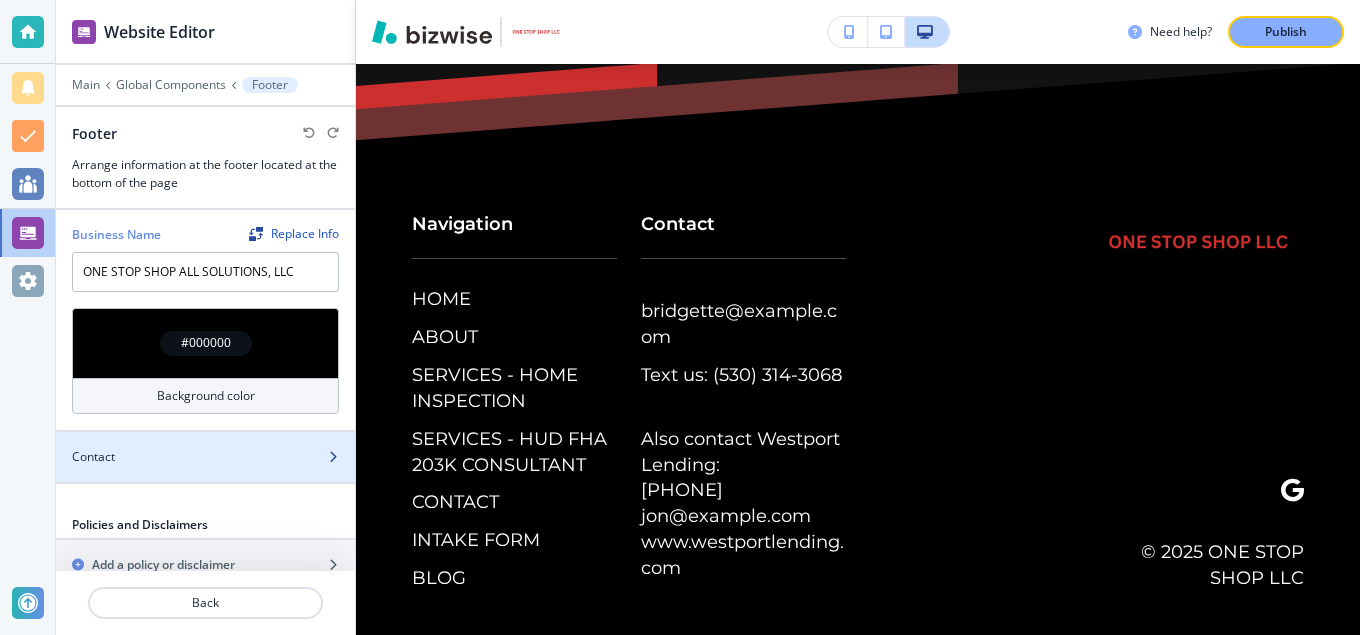 click on "Contact" at bounding box center (183, 457) 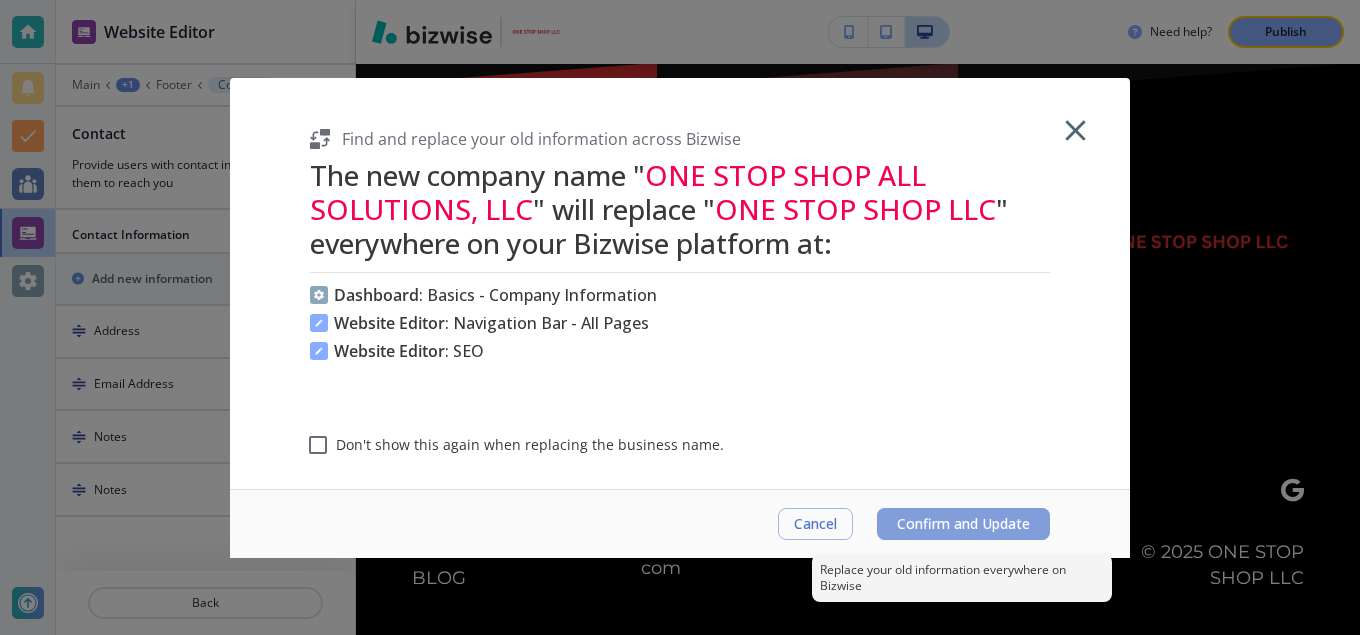 click on "Confirm and Update" at bounding box center (963, 524) 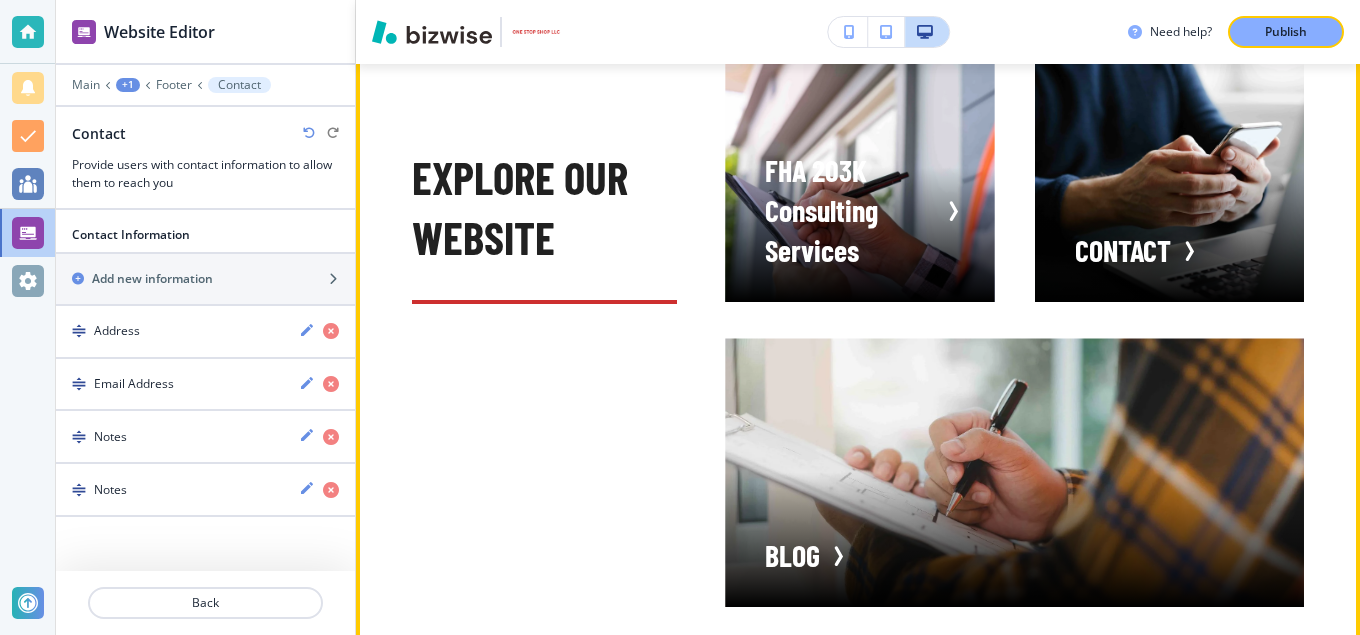 scroll, scrollTop: 7188, scrollLeft: 0, axis: vertical 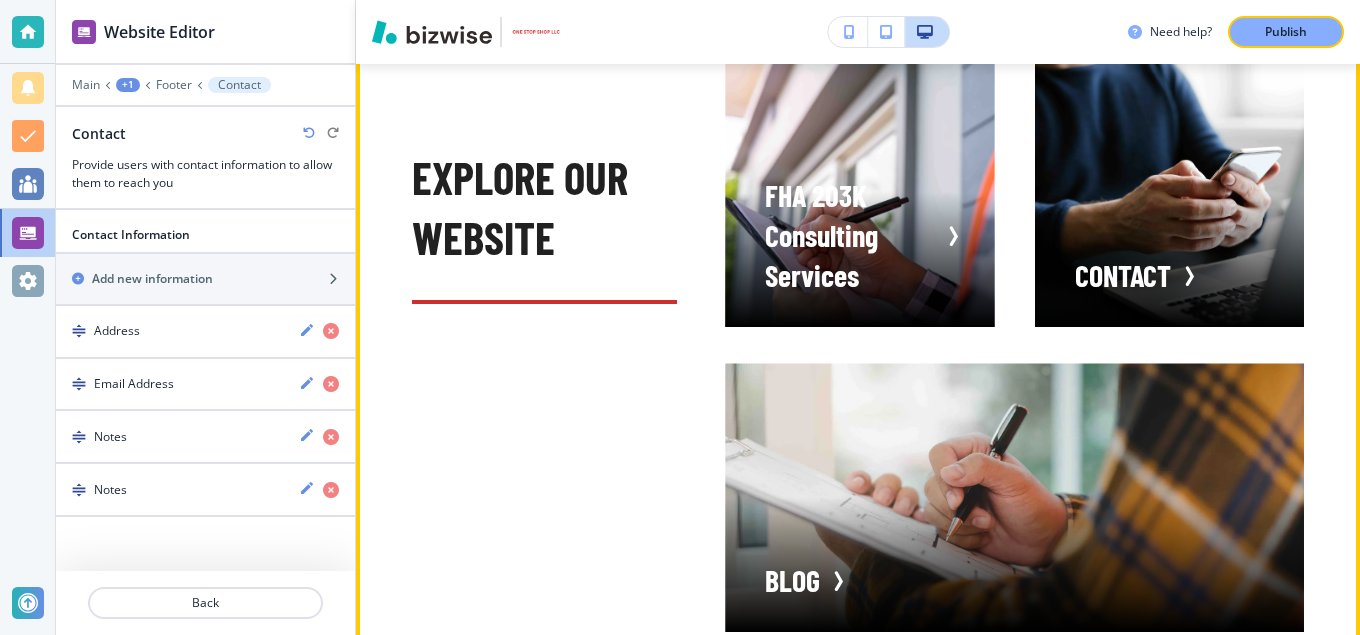 drag, startPoint x: 577, startPoint y: 200, endPoint x: 711, endPoint y: 235, distance: 138.49548 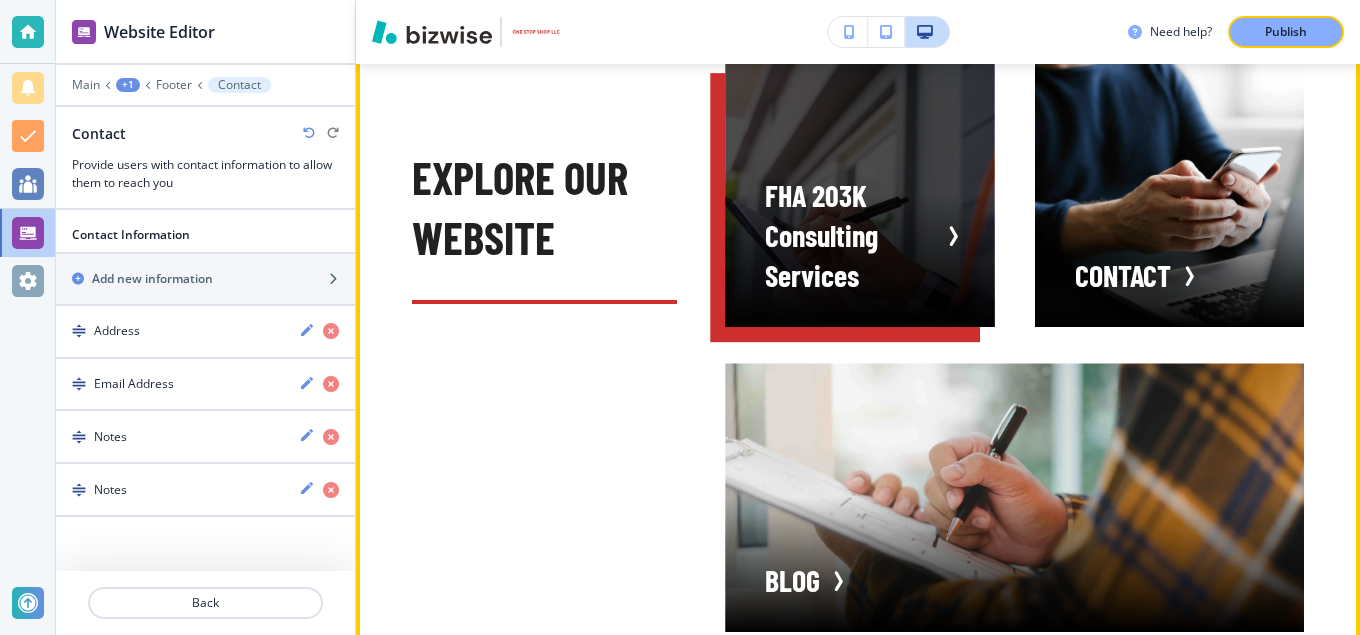 click at bounding box center (859, 192) 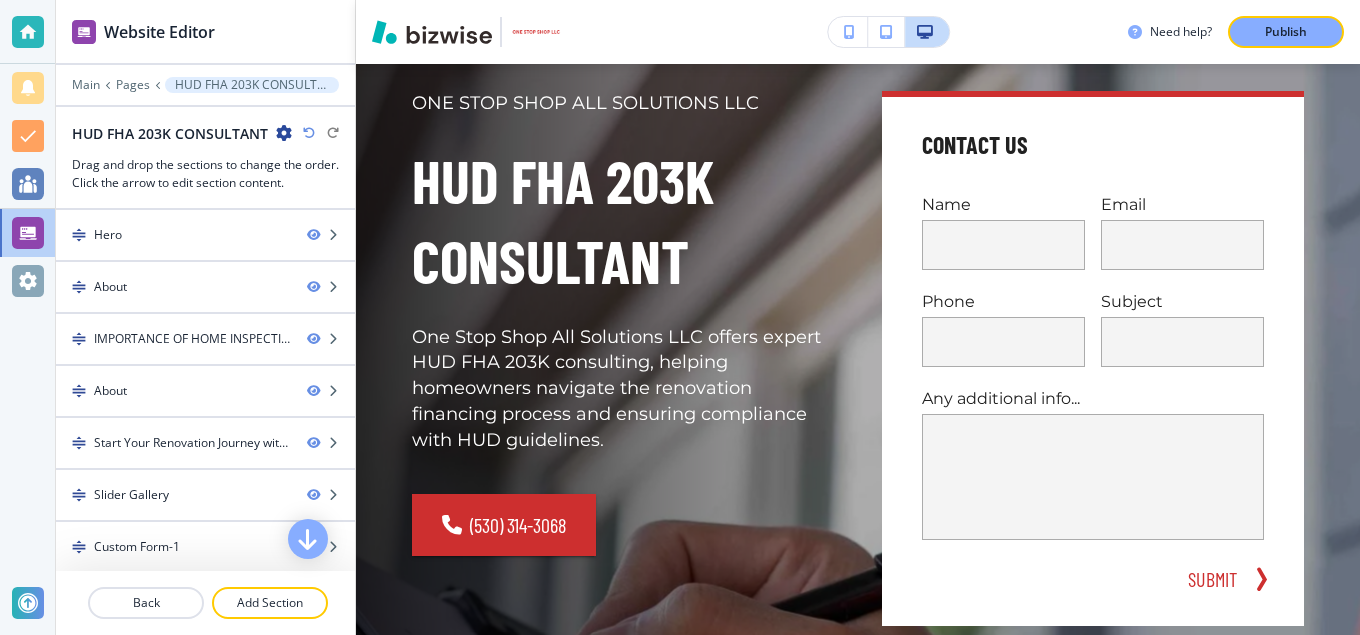 scroll, scrollTop: 326, scrollLeft: 0, axis: vertical 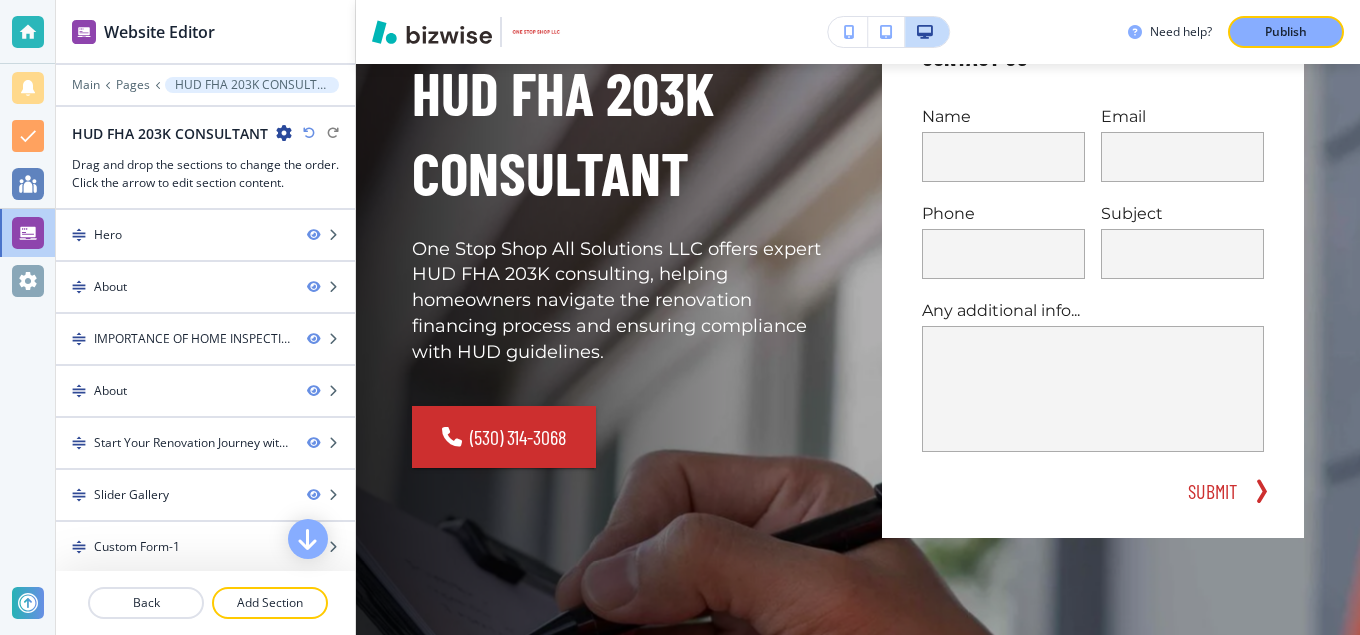 click on "One Stop Shop All Solutions LLC offers expert HUD FHA 203K consulting, helping homeowners navigate the renovation financing process and ensuring compliance with HUD guidelines." at bounding box center (623, 302) 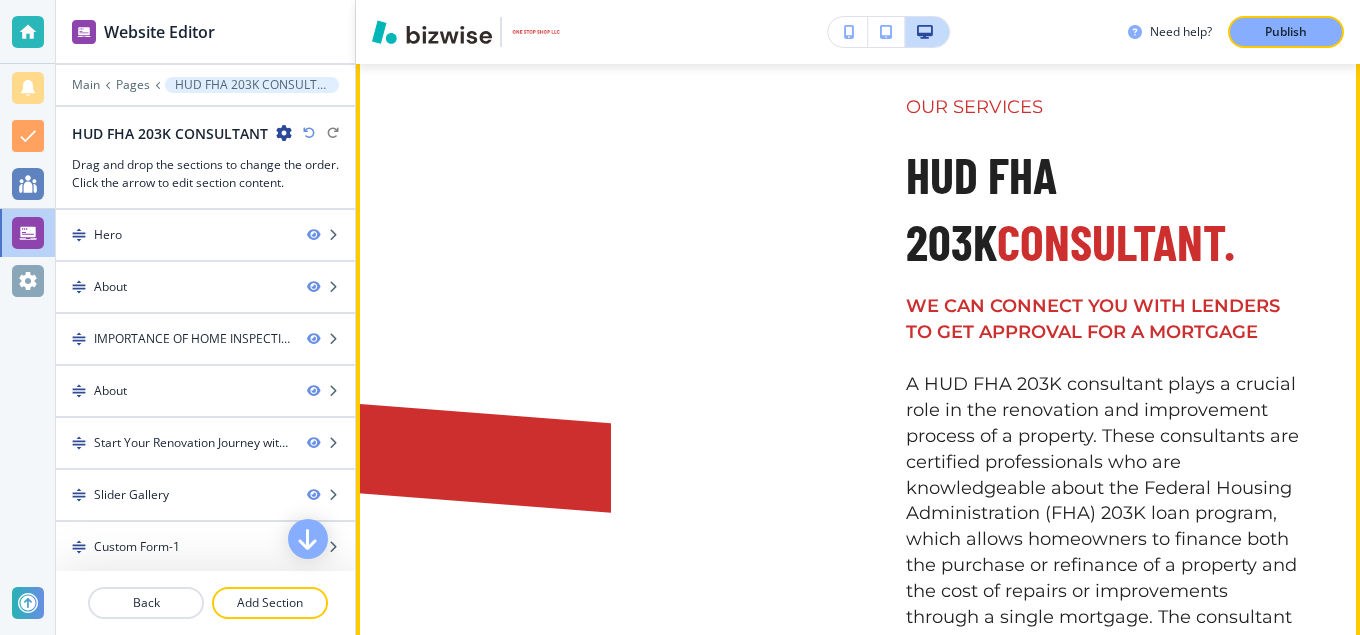 scroll, scrollTop: 1039, scrollLeft: 0, axis: vertical 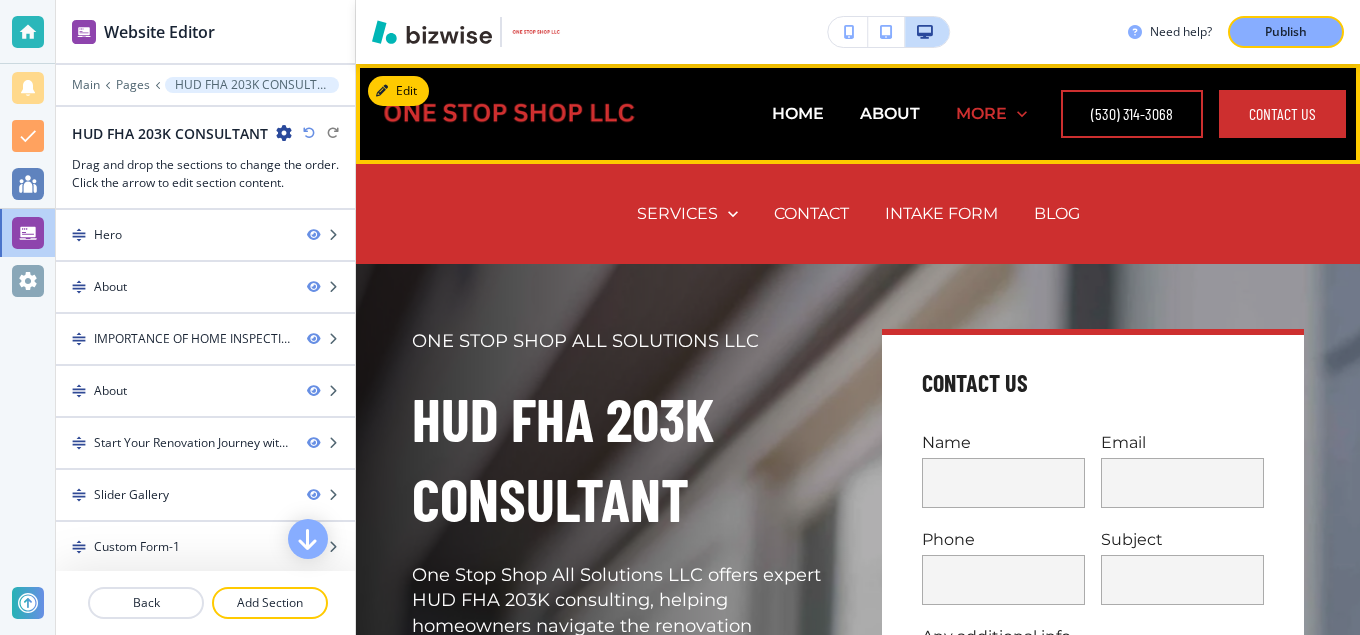 click on "MORE" at bounding box center (981, 113) 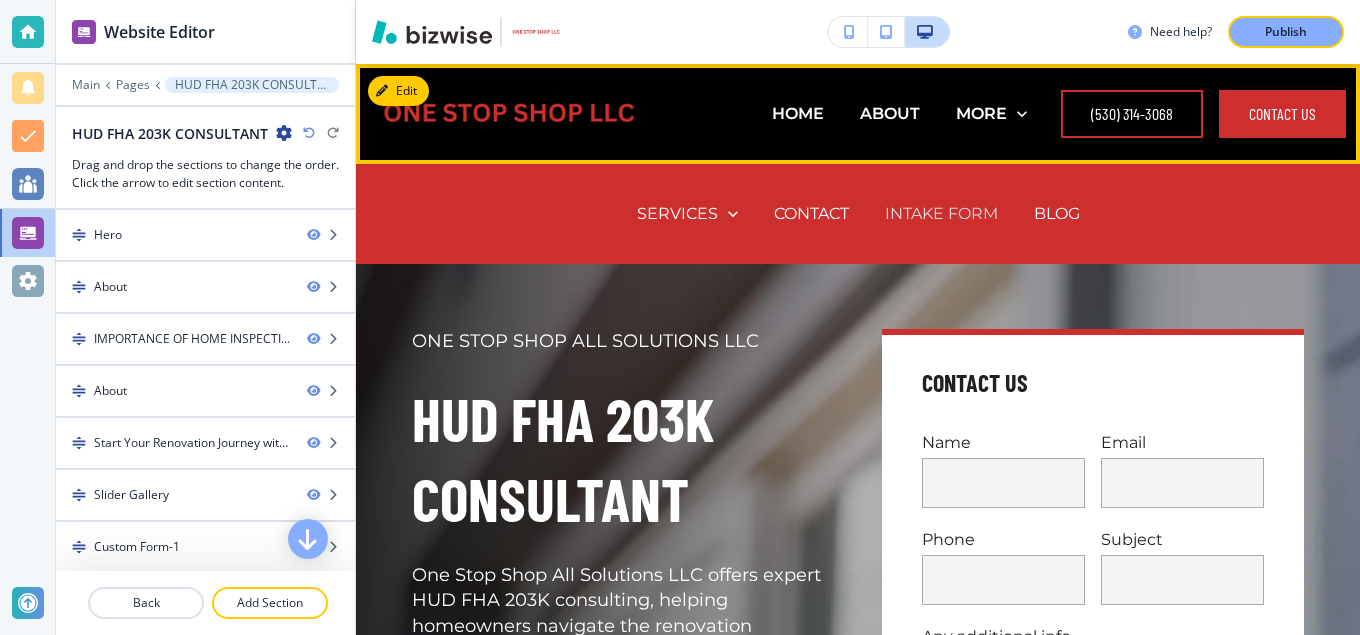 click on "INTAKE FORM" at bounding box center [941, 213] 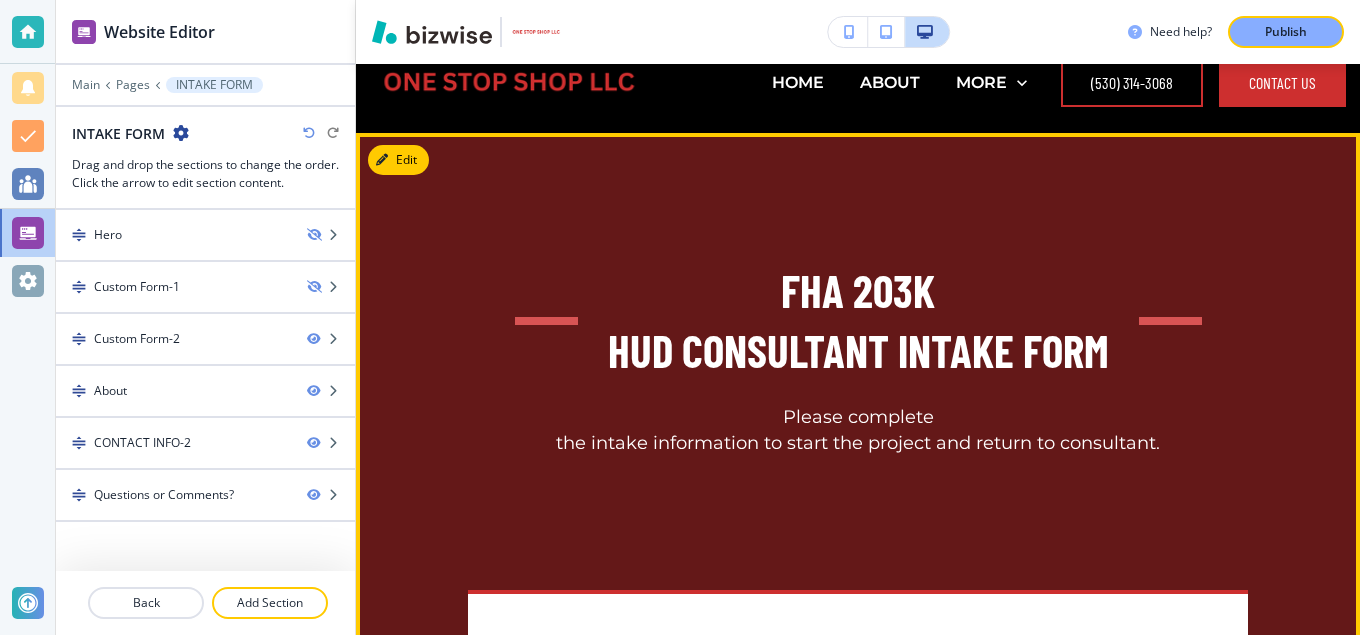 scroll, scrollTop: 0, scrollLeft: 0, axis: both 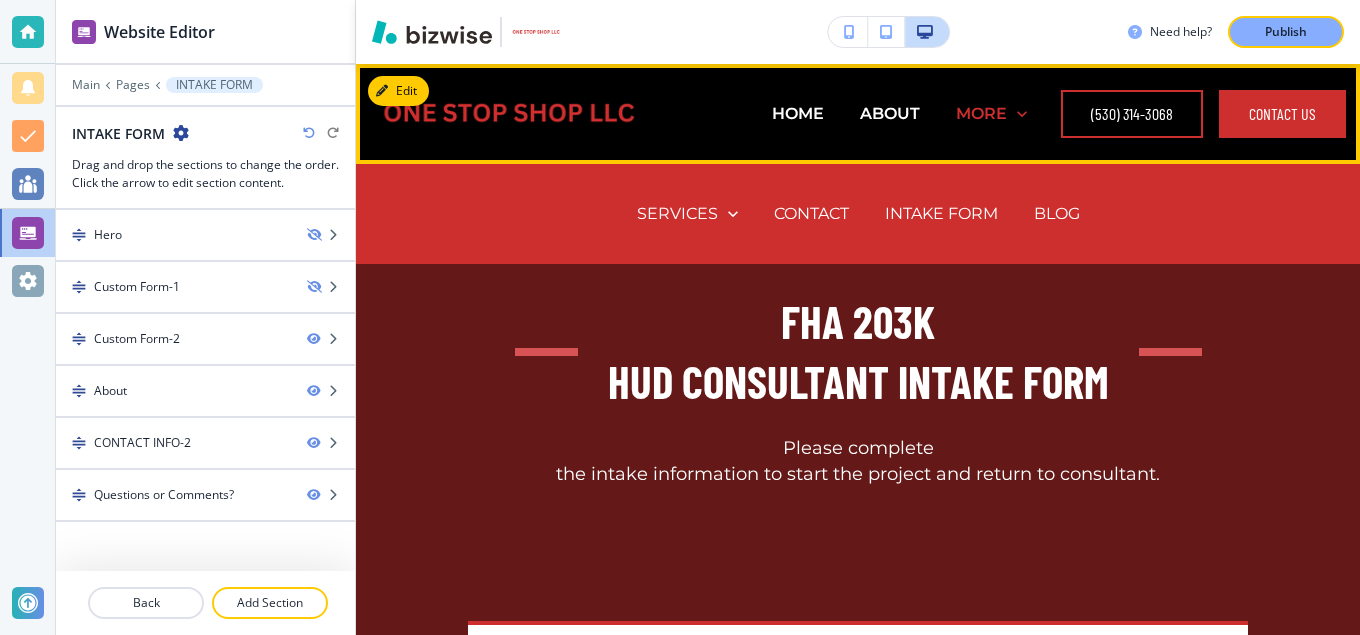 click on "MORE" at bounding box center [981, 113] 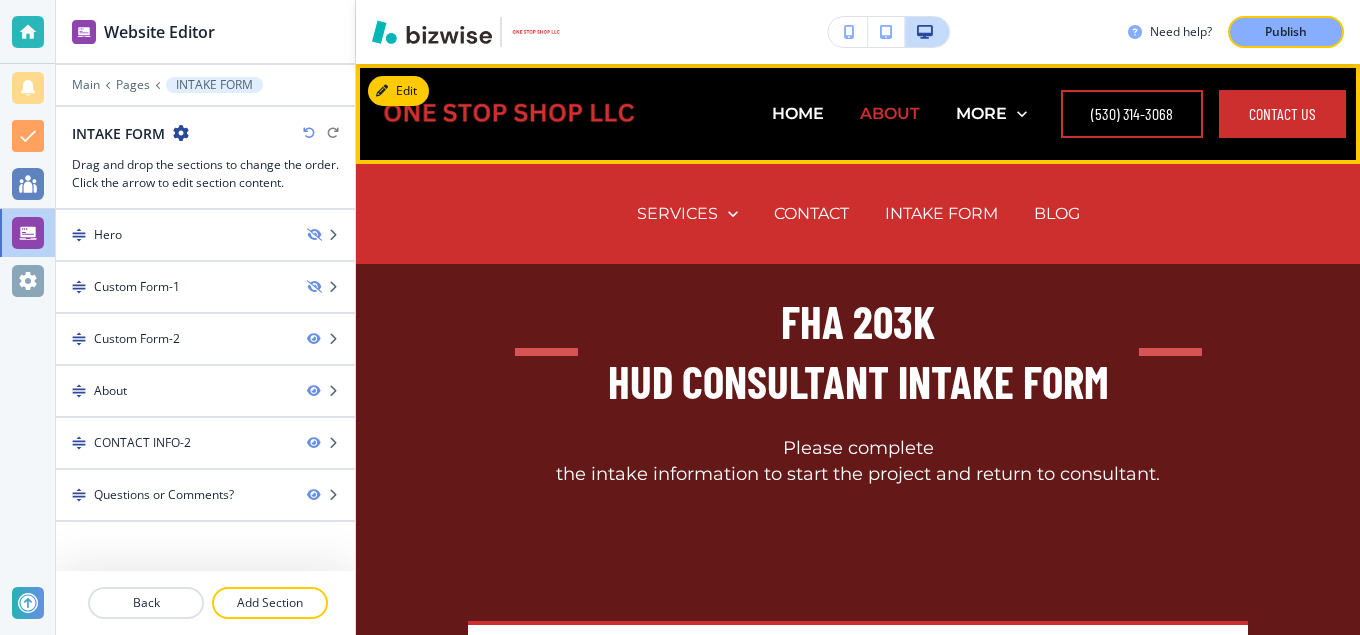 click on "ABOUT" at bounding box center [890, 113] 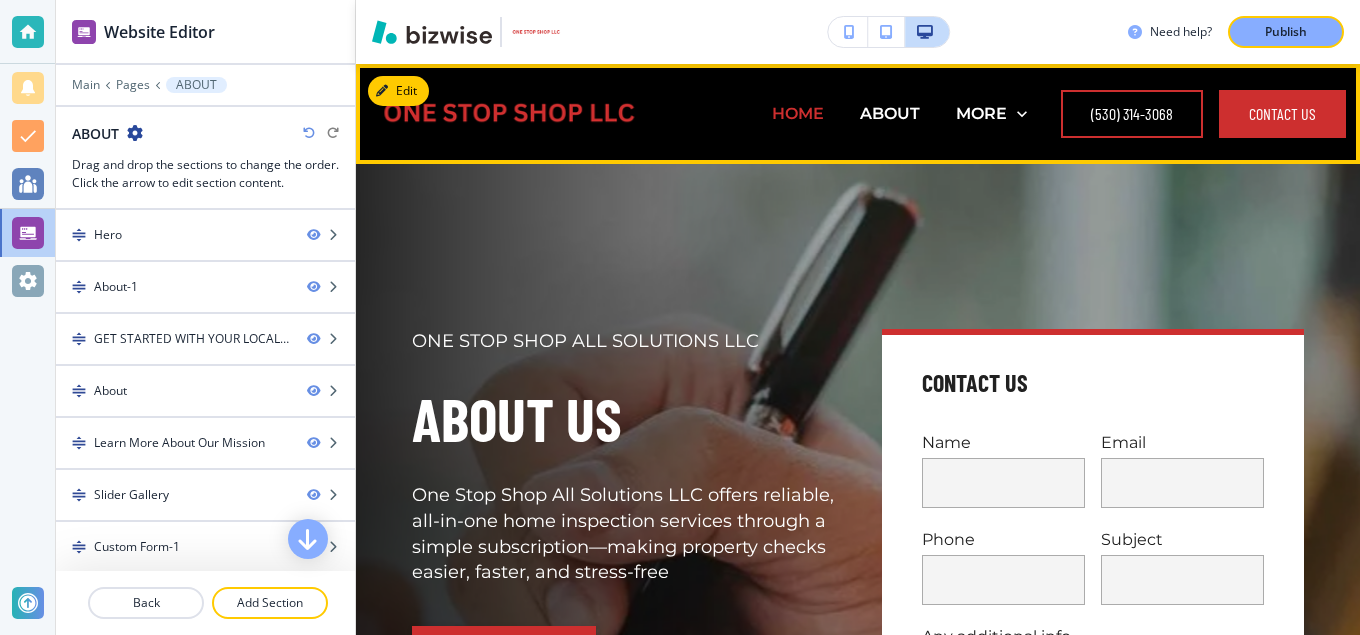 click on "HOME" at bounding box center (798, 113) 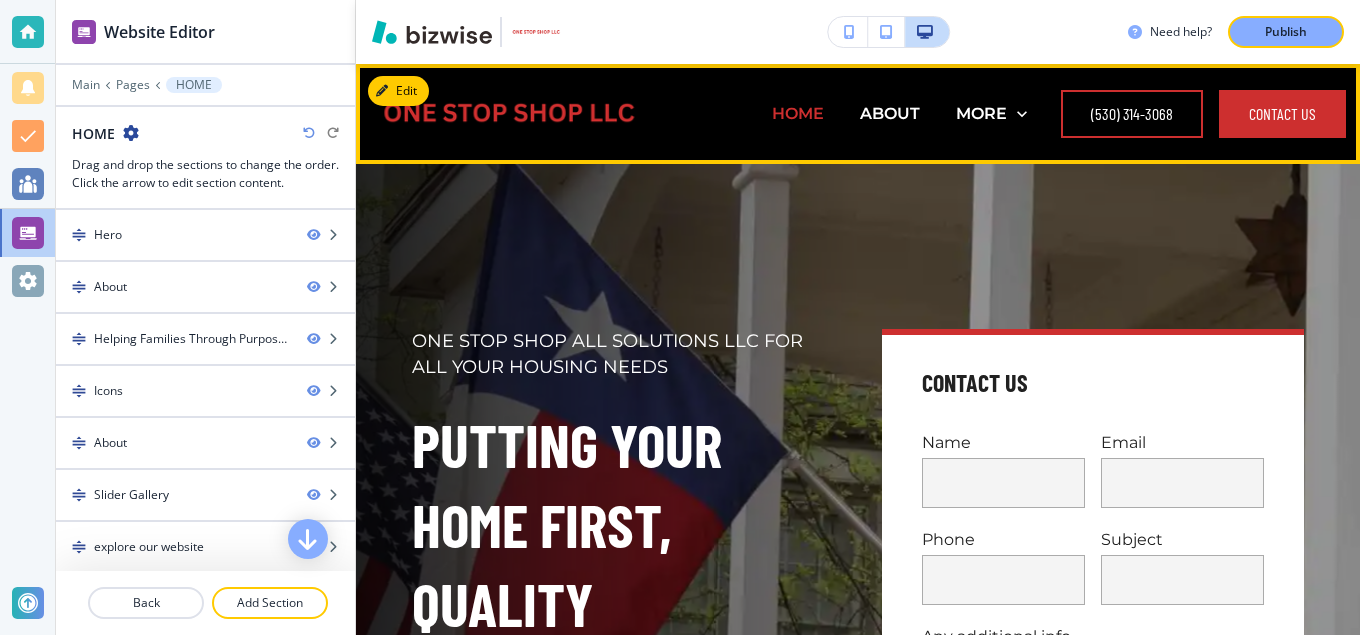 type 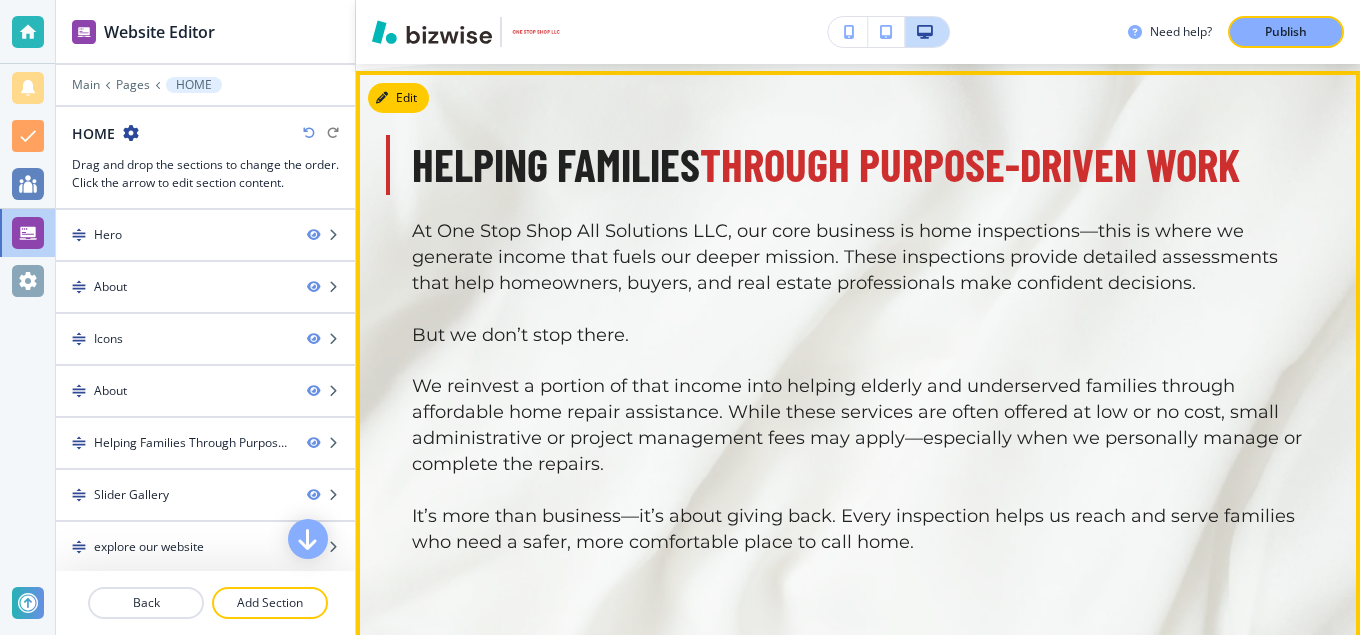 scroll, scrollTop: 5155, scrollLeft: 0, axis: vertical 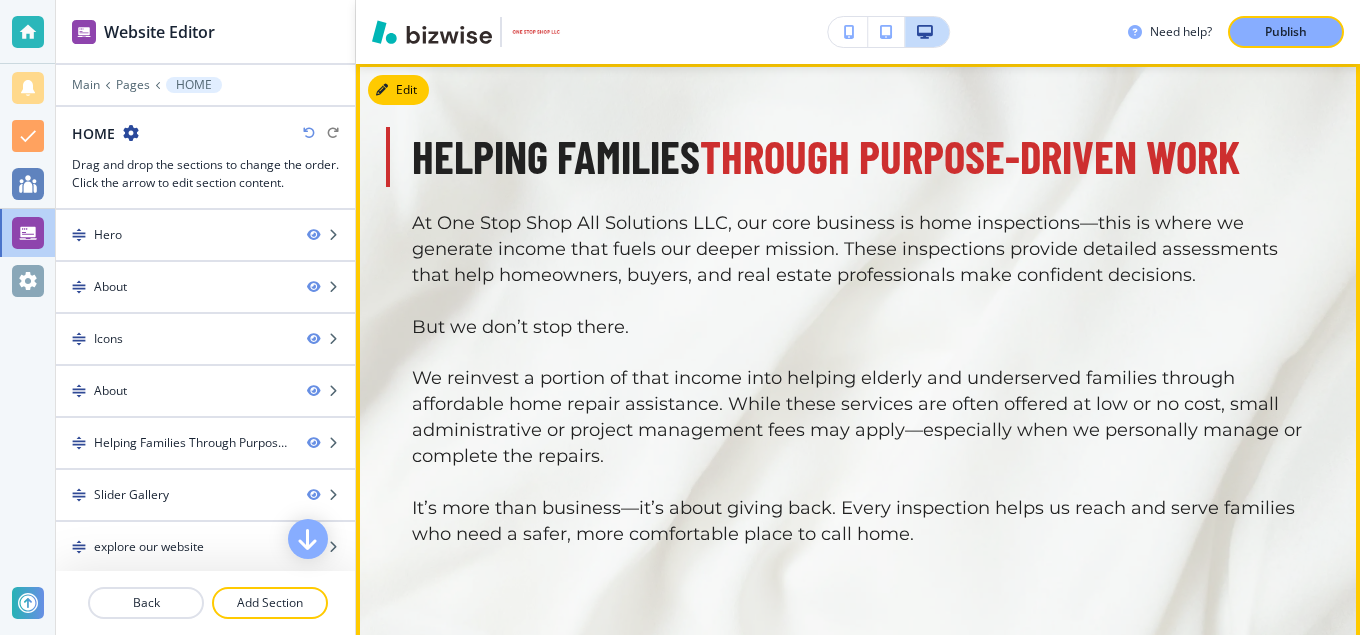 click on "Helping Families Through Purpose-Driven Work" at bounding box center [858, 157] 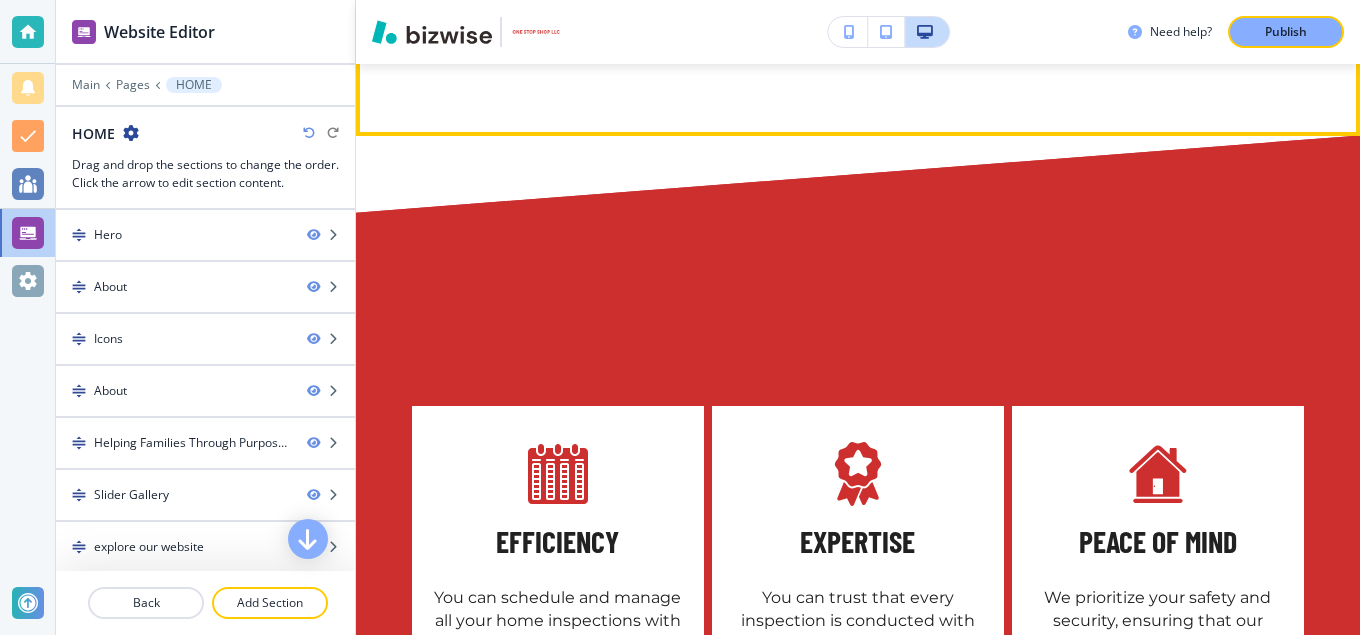 scroll, scrollTop: 2012, scrollLeft: 0, axis: vertical 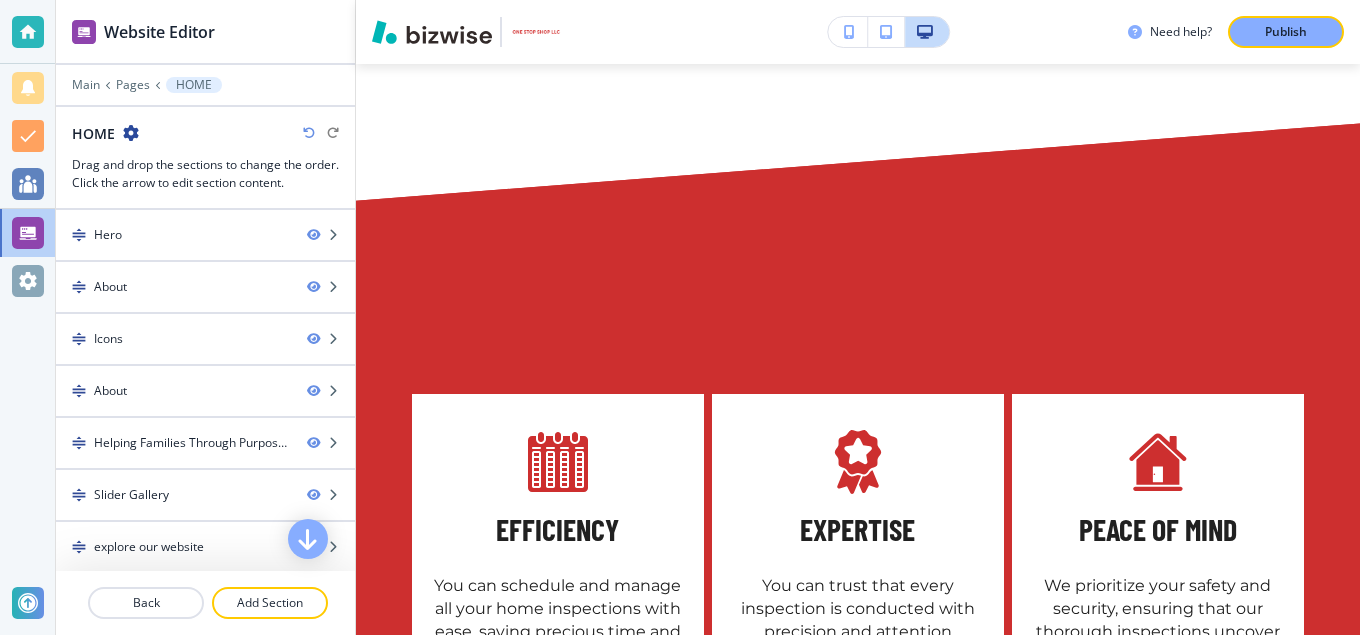click at bounding box center (1158, 462) 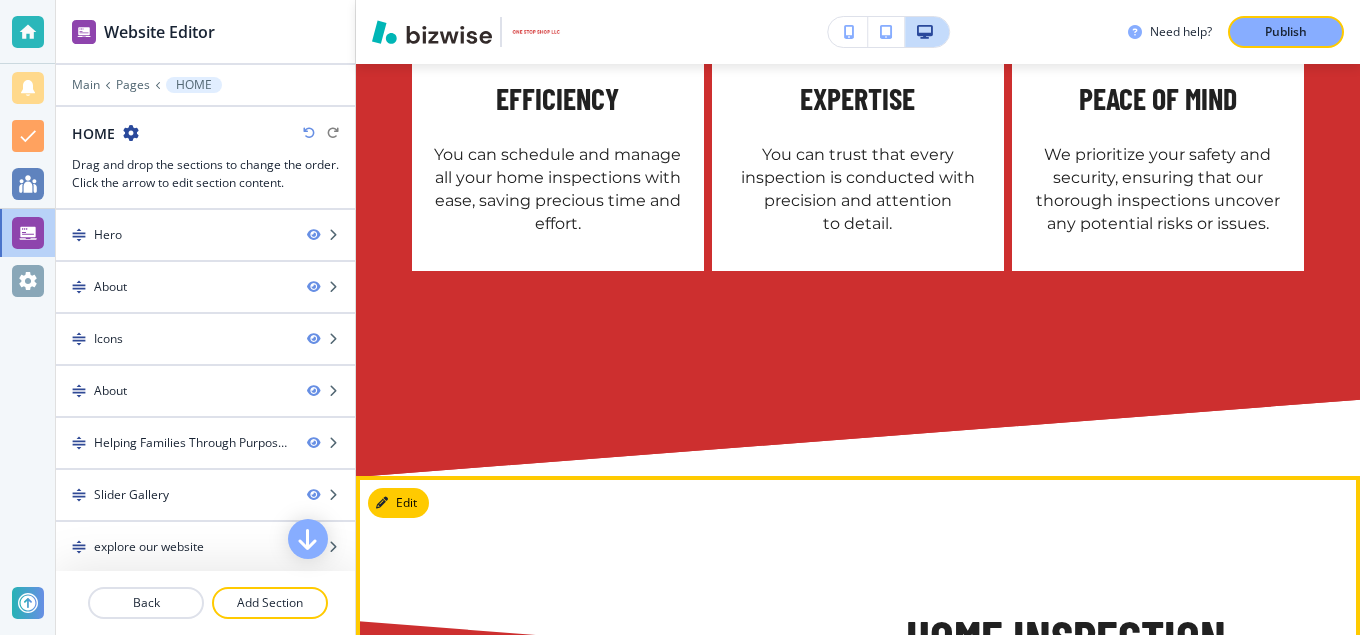 scroll, scrollTop: 2441, scrollLeft: 0, axis: vertical 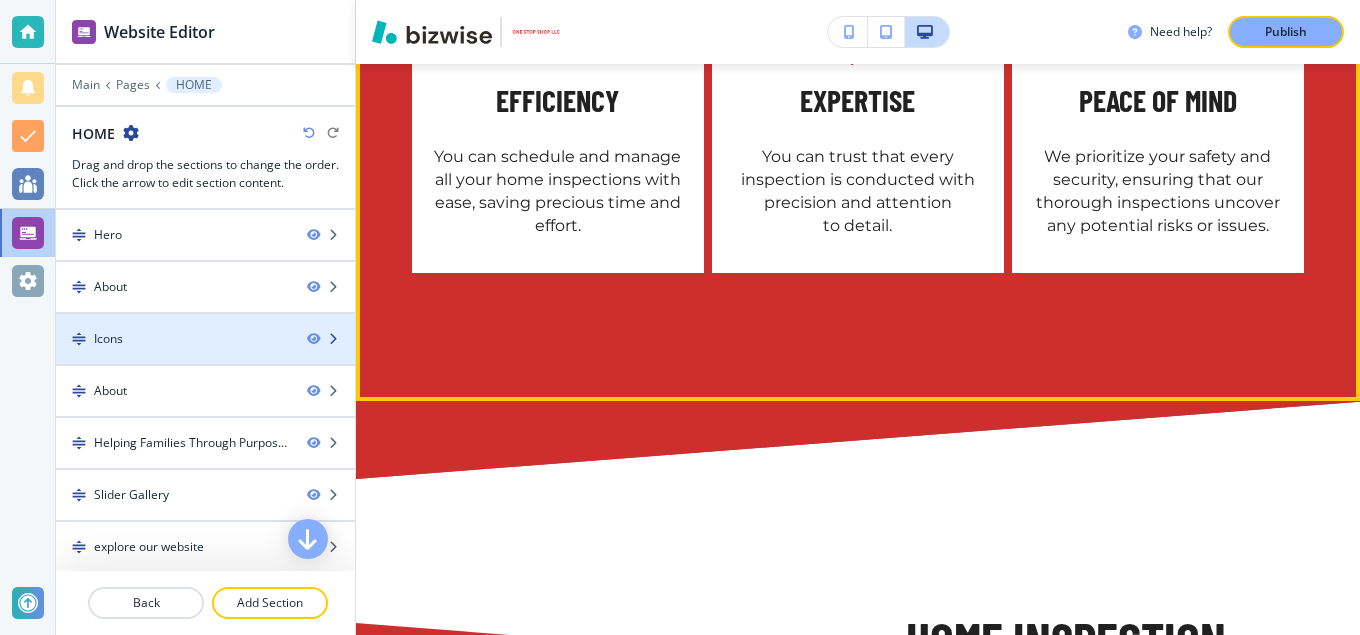 click on "Icons" at bounding box center (173, 339) 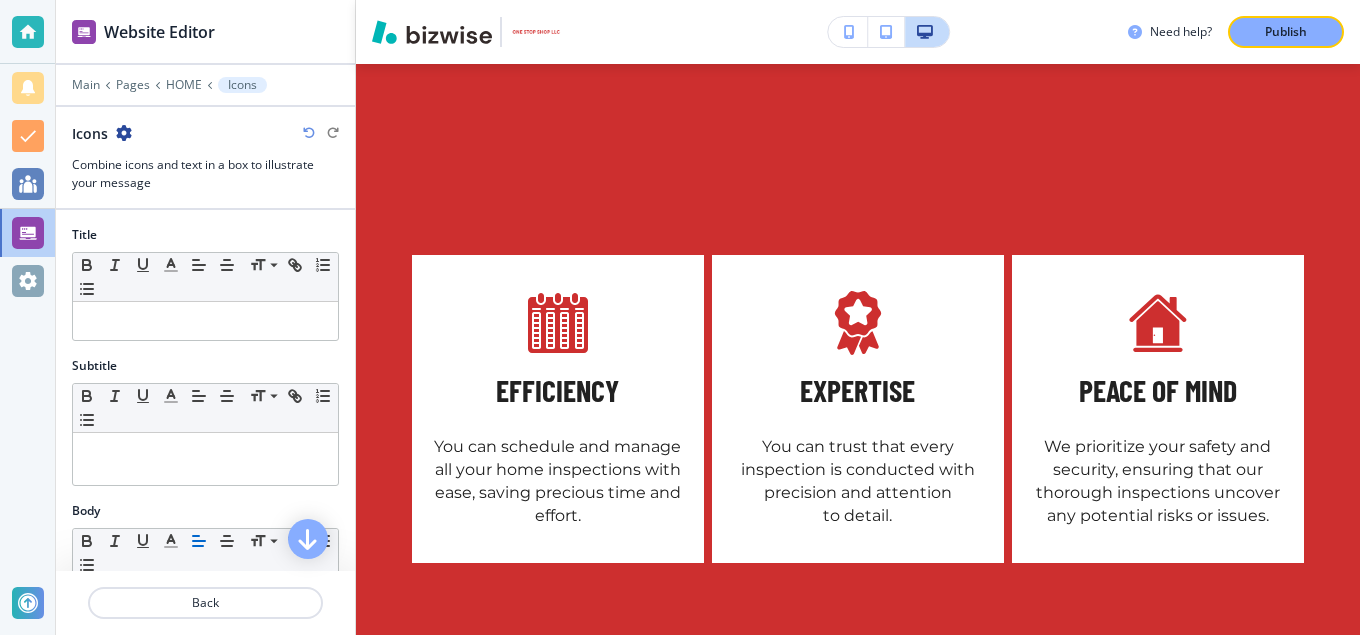 scroll, scrollTop: 2150, scrollLeft: 0, axis: vertical 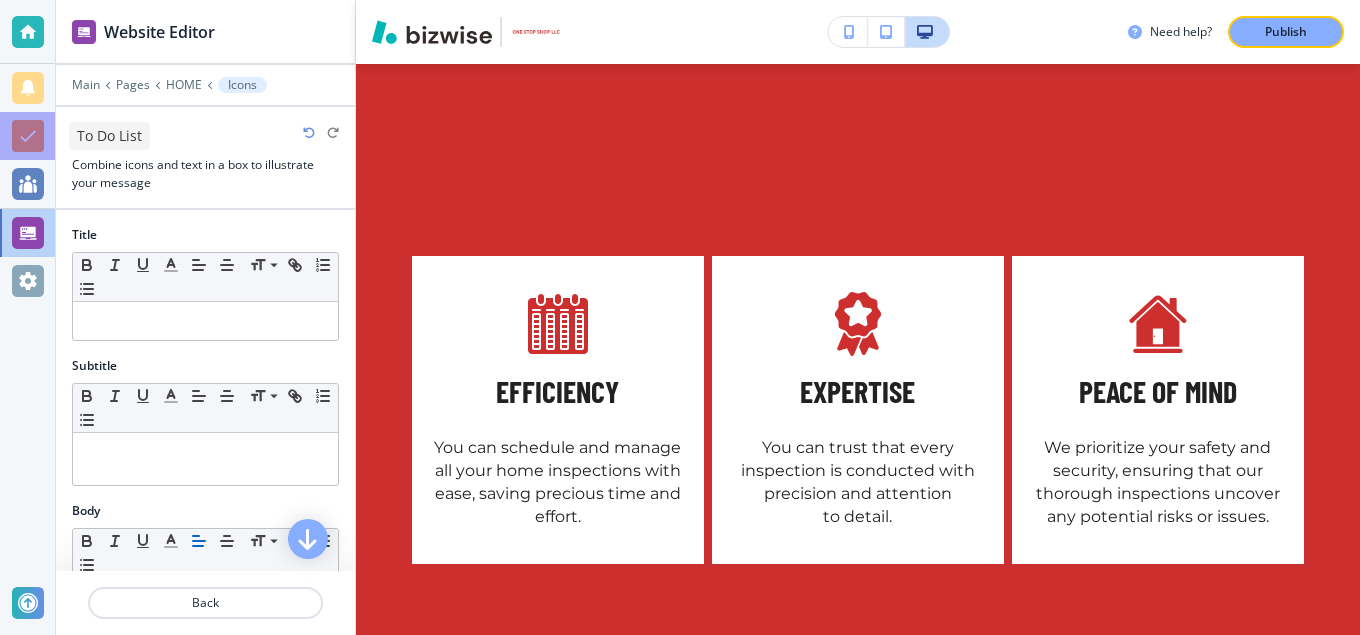 click at bounding box center (28, 136) 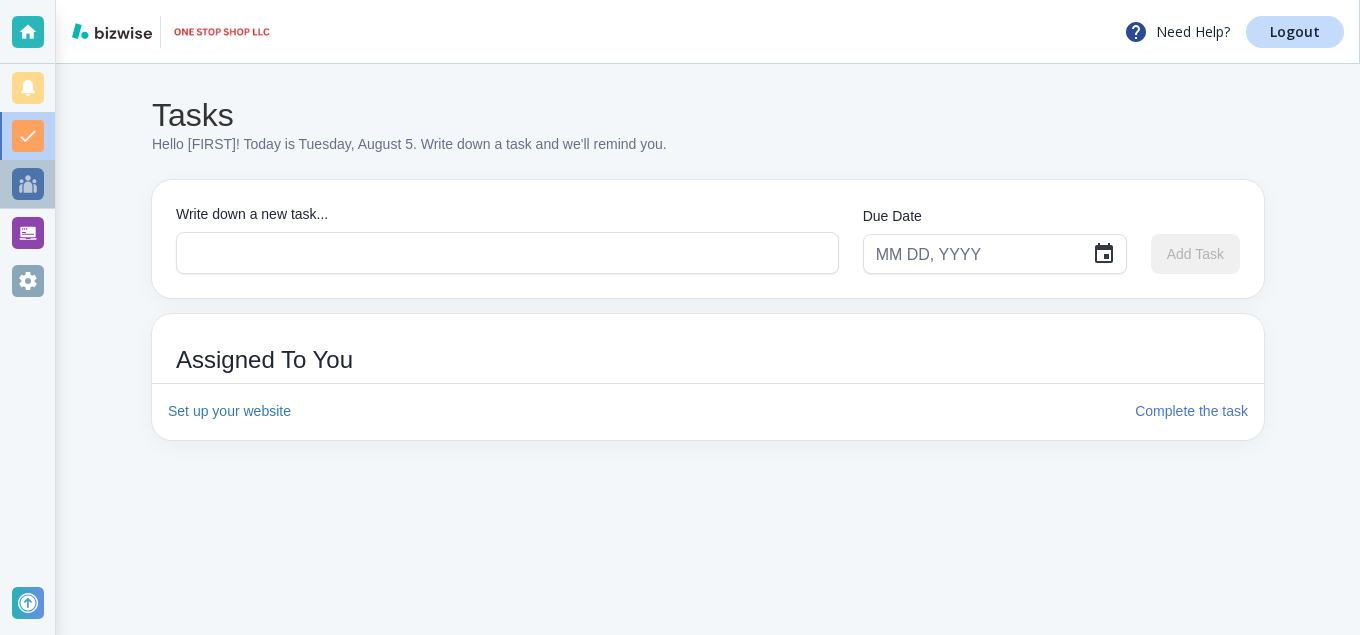 click at bounding box center (28, 184) 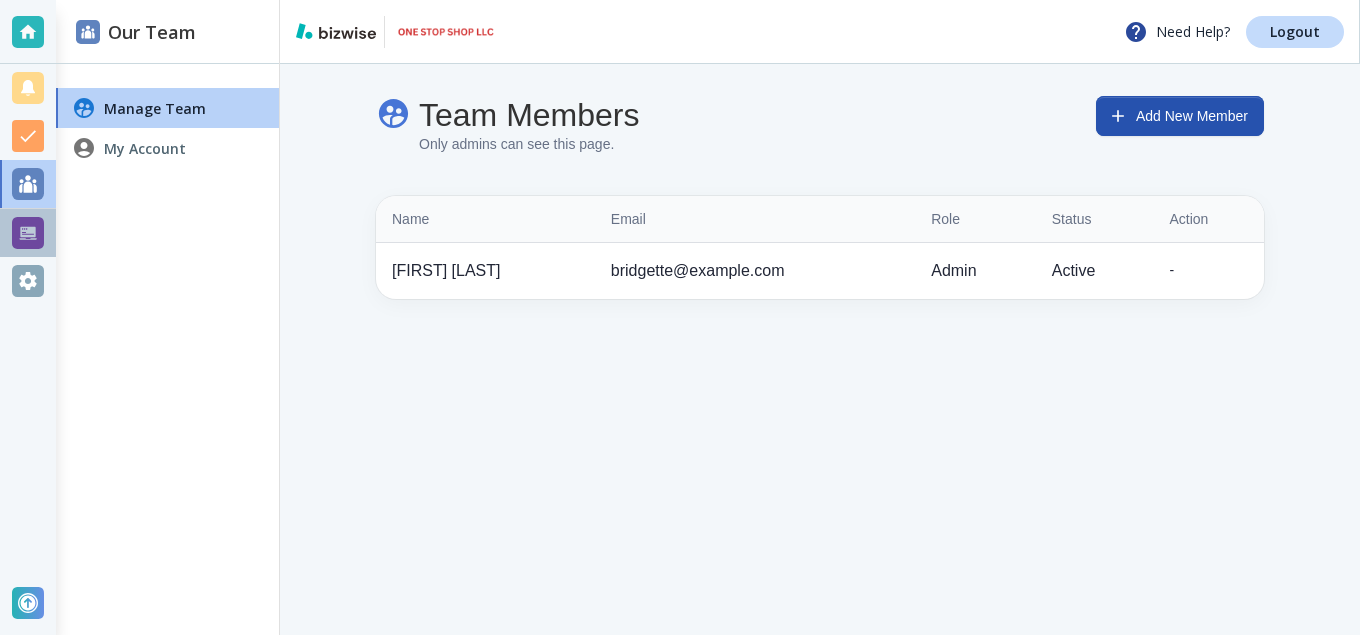 click at bounding box center (28, 233) 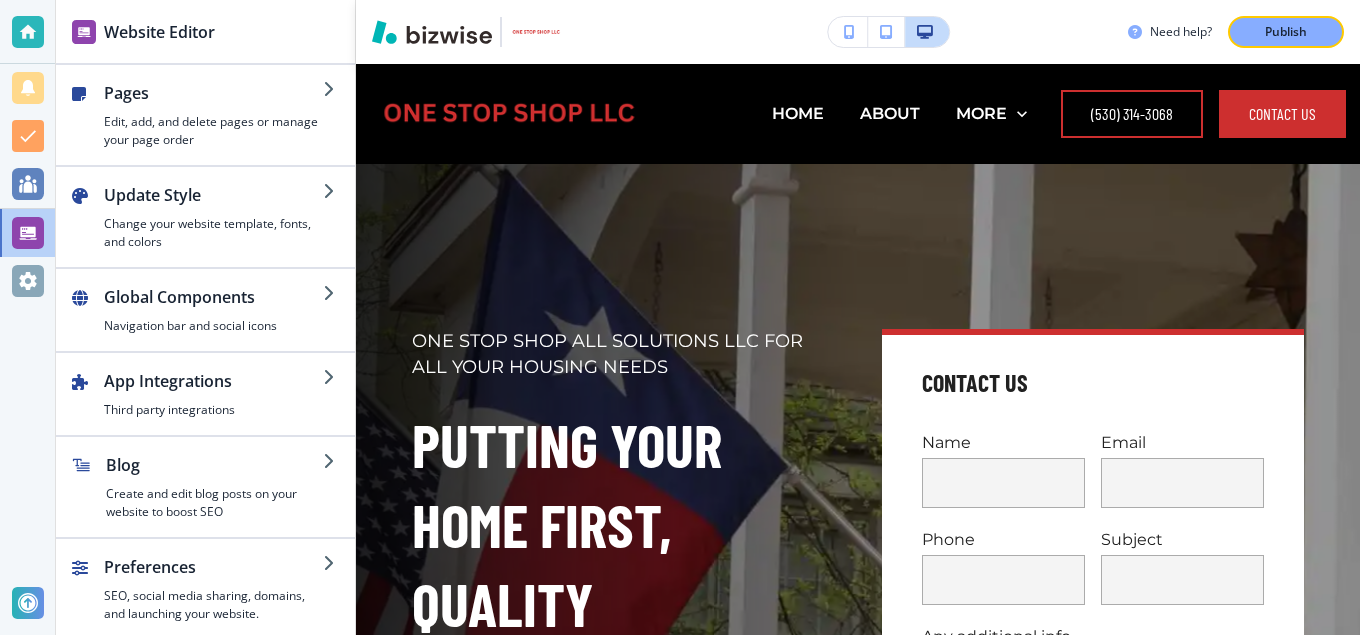 click at bounding box center [28, 233] 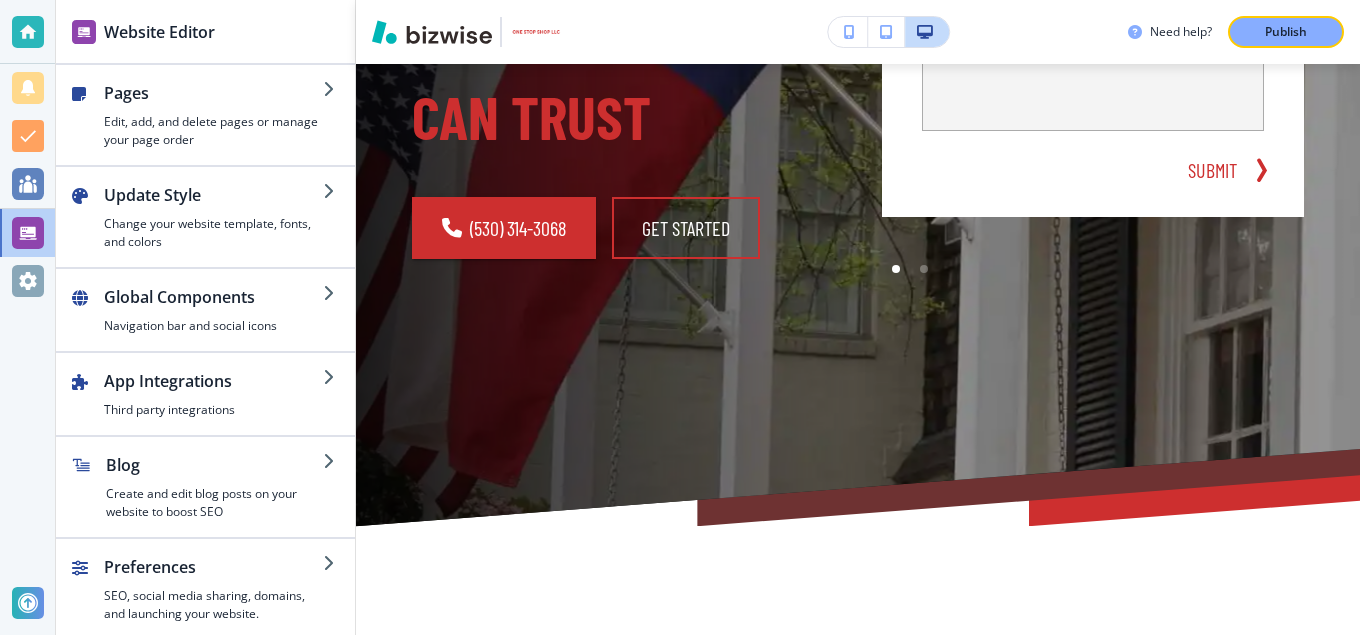scroll, scrollTop: 664, scrollLeft: 0, axis: vertical 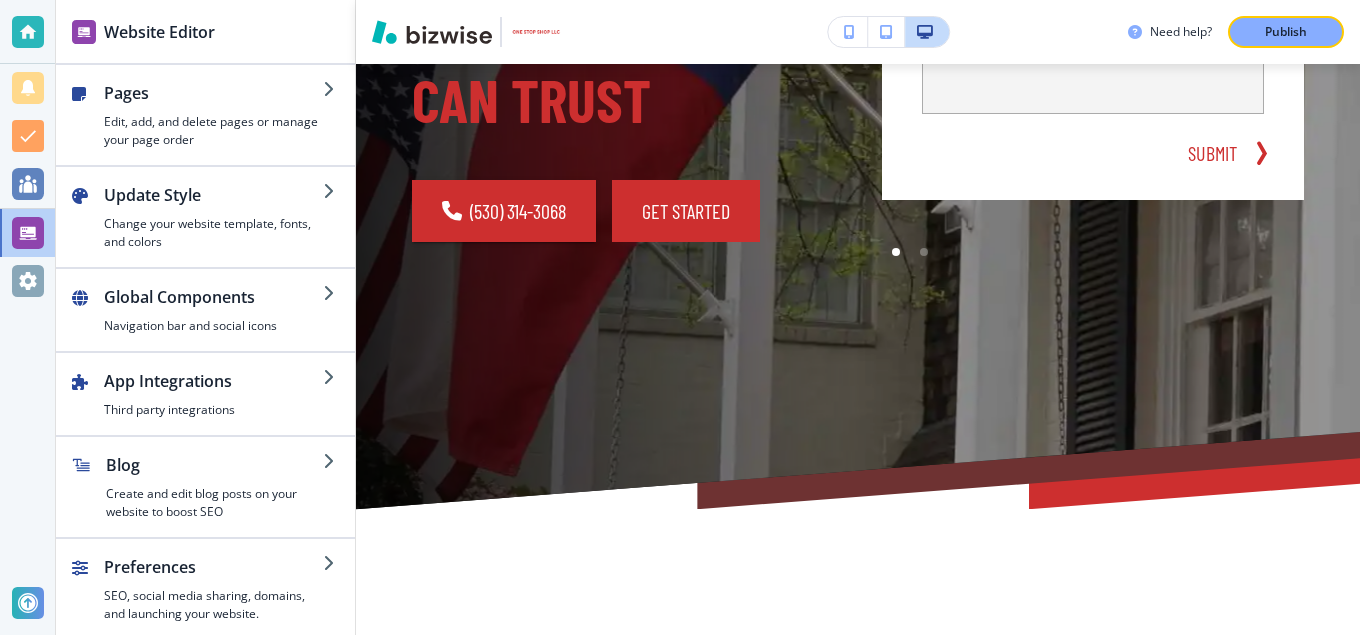 click on "GET STARTED" at bounding box center [686, 211] 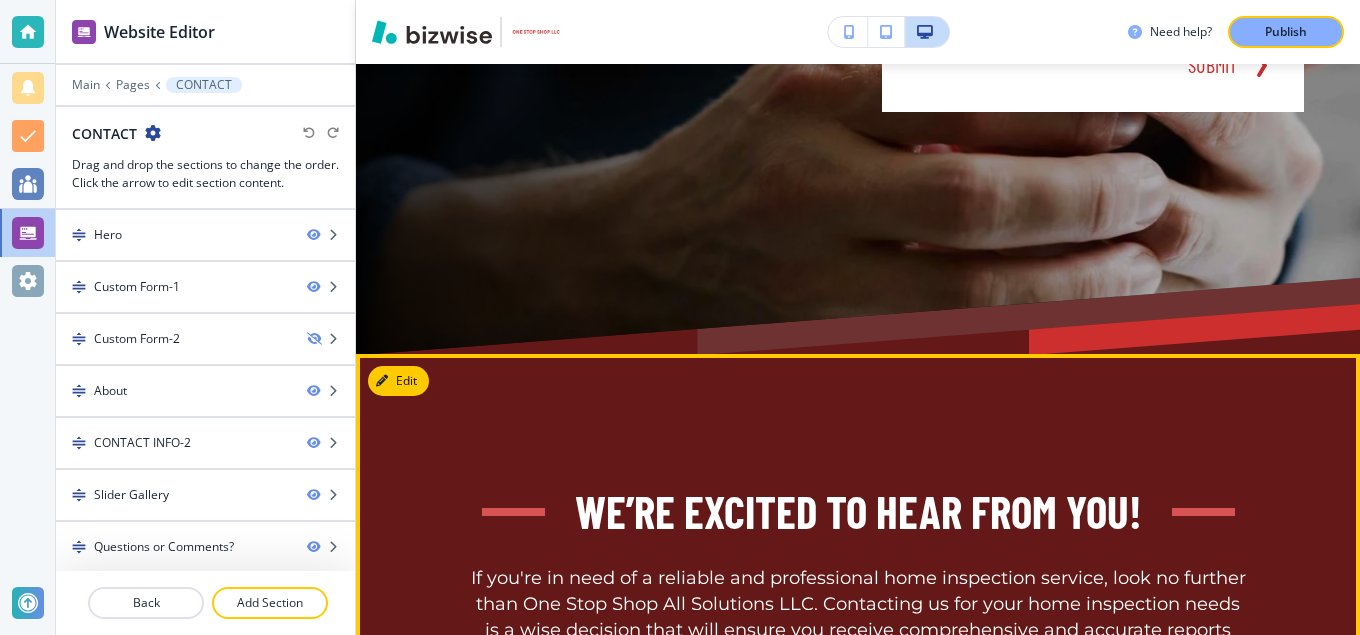 scroll, scrollTop: 744, scrollLeft: 0, axis: vertical 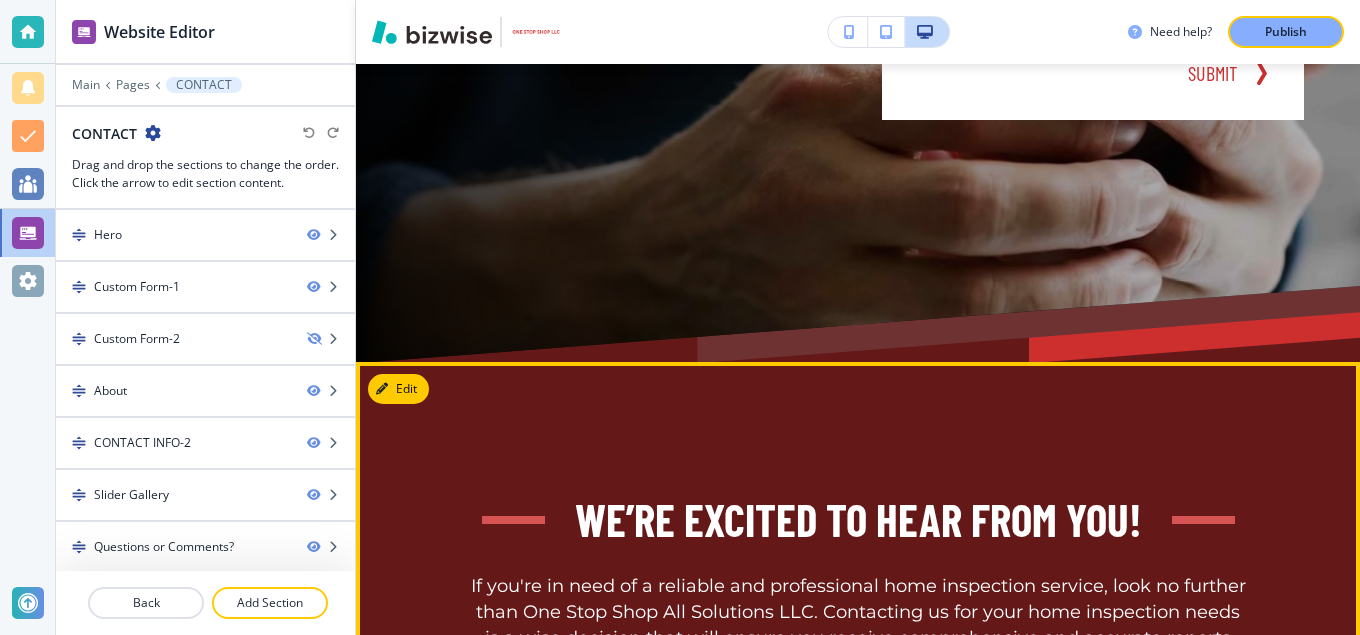 click at bounding box center (28, 281) 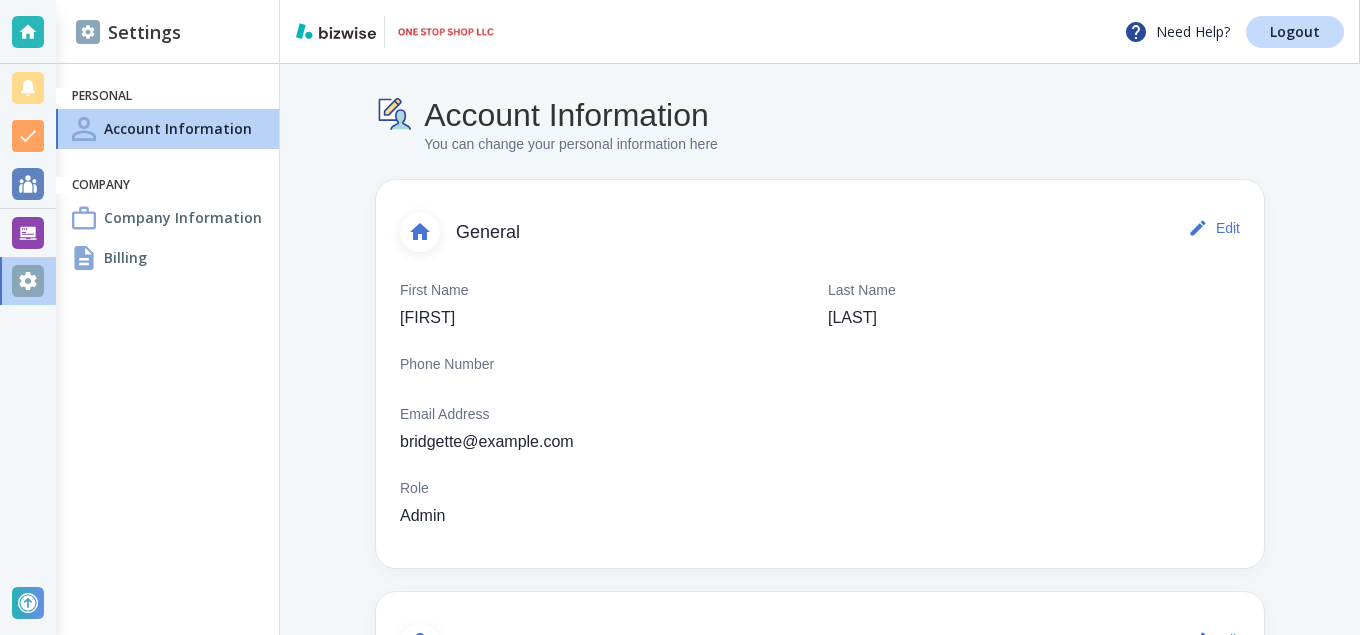 click on "Billing" at bounding box center [125, 257] 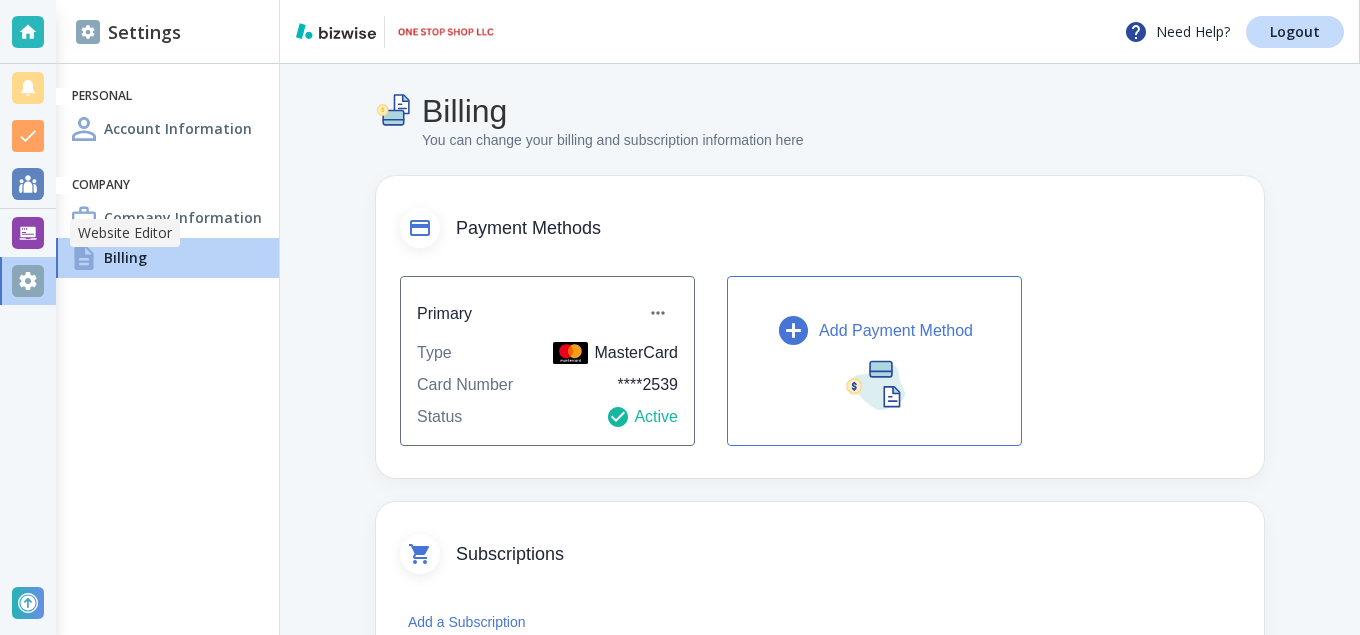scroll, scrollTop: 0, scrollLeft: 0, axis: both 